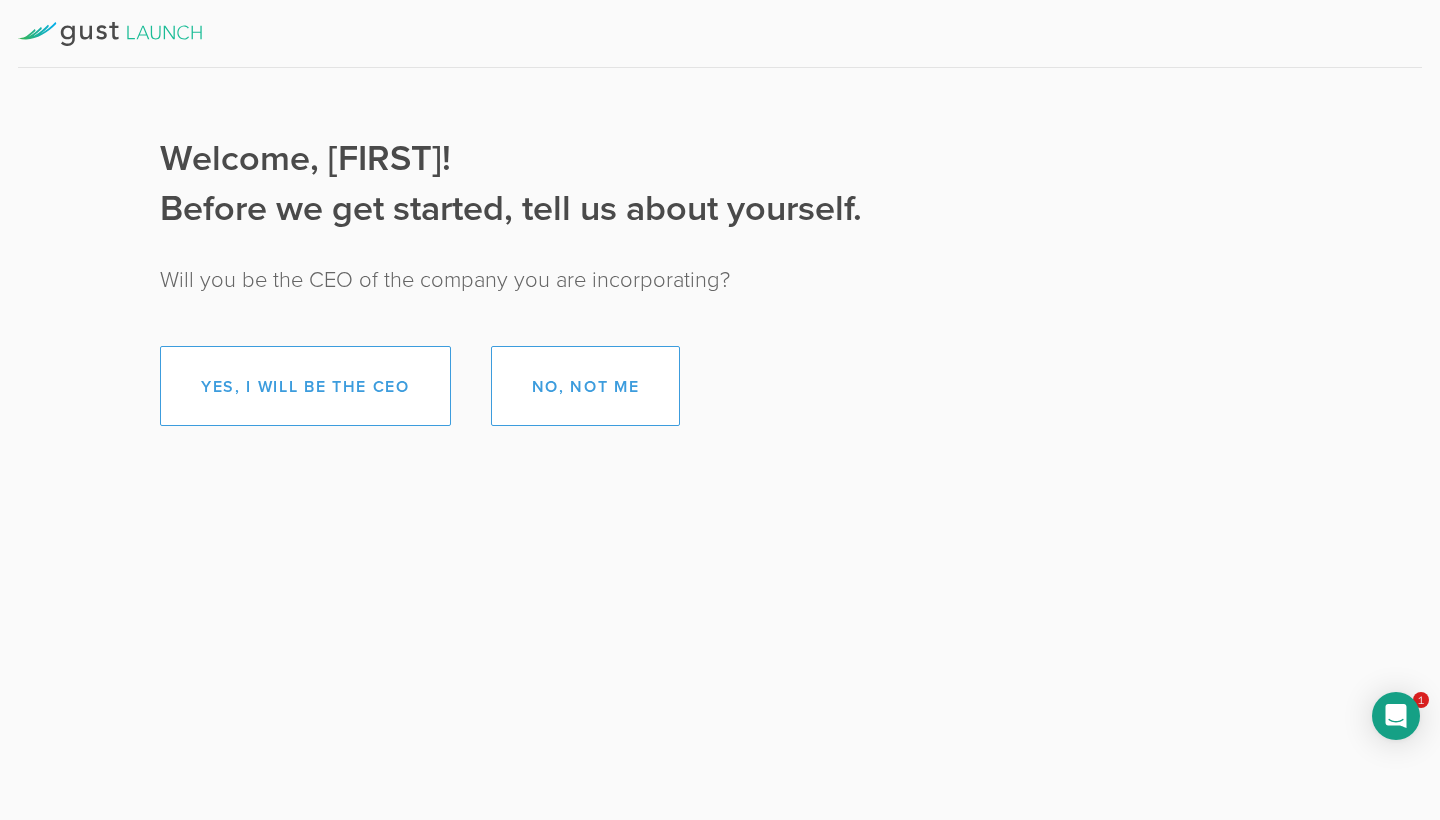scroll, scrollTop: 0, scrollLeft: 0, axis: both 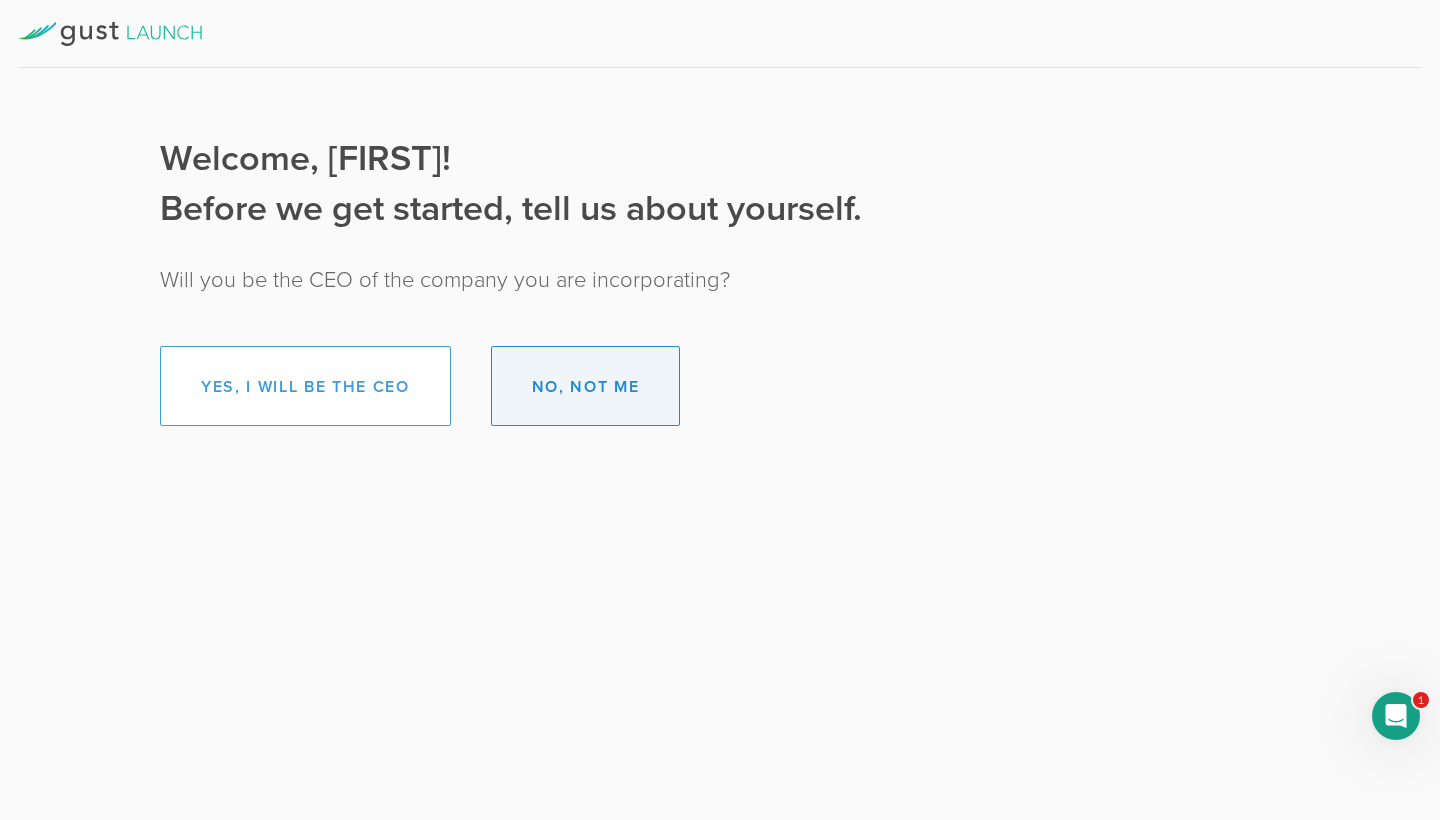 click on "No, not me" at bounding box center (586, 386) 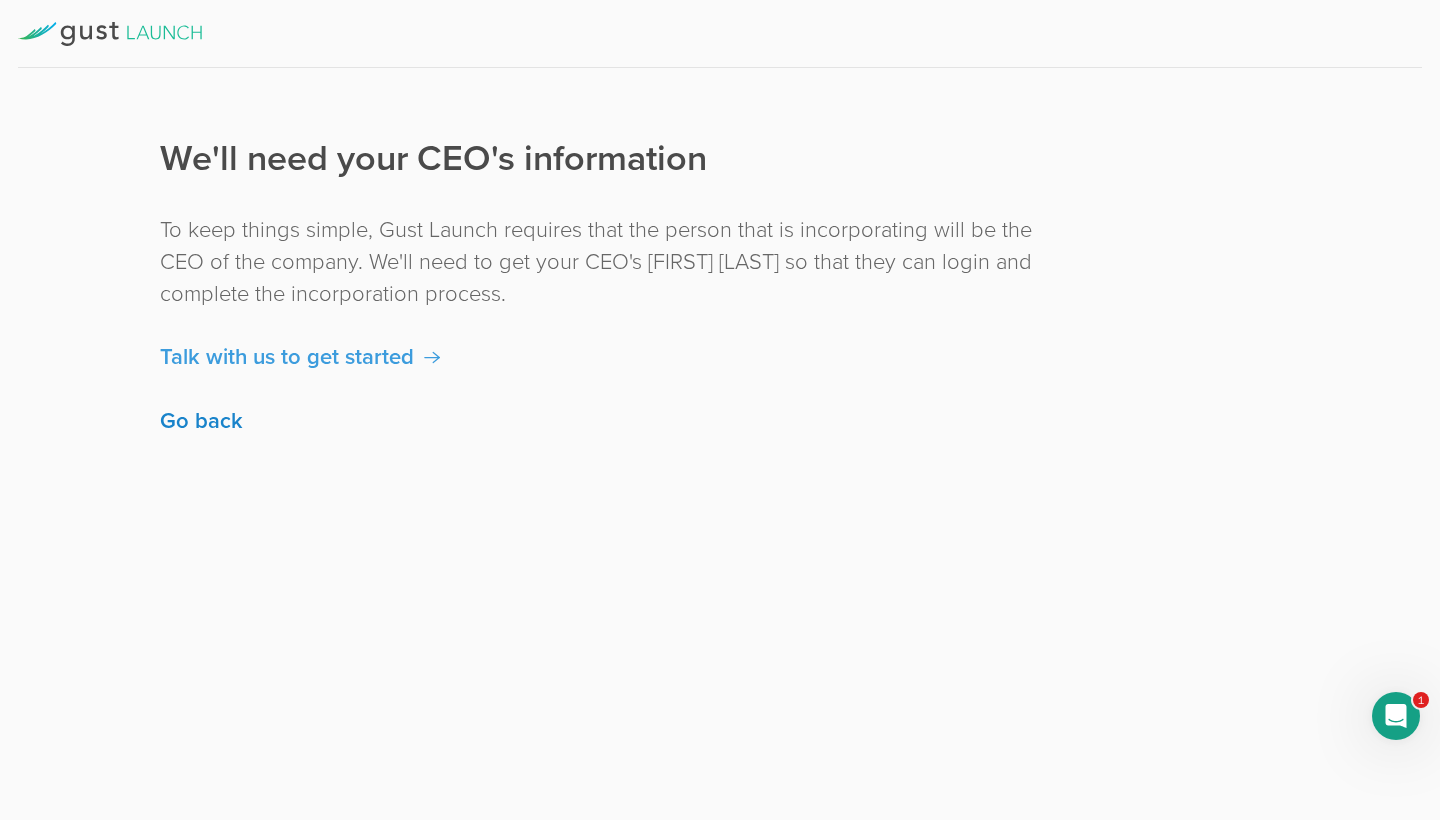 click on "Go back" at bounding box center [201, 421] 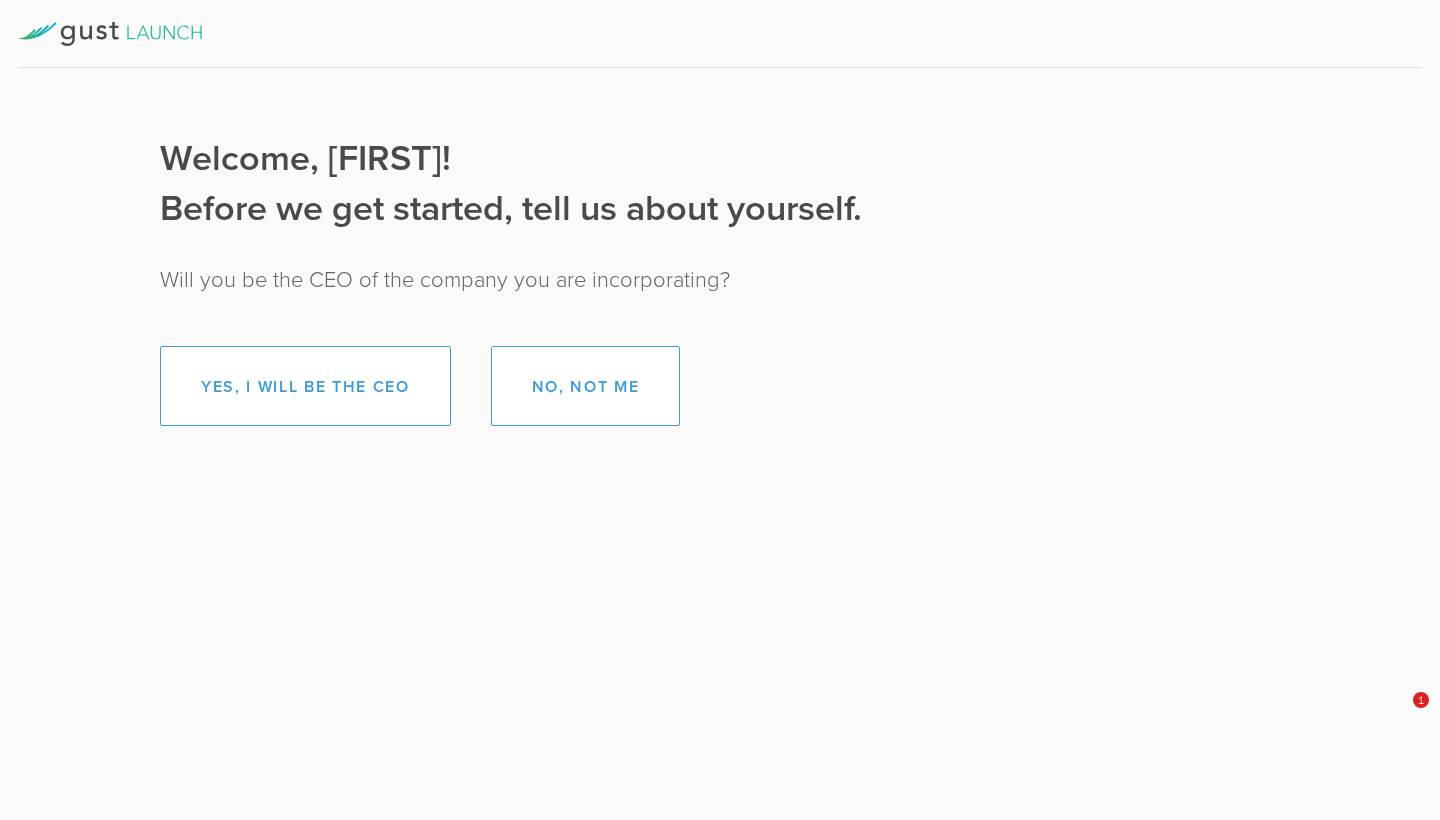 scroll, scrollTop: 0, scrollLeft: 0, axis: both 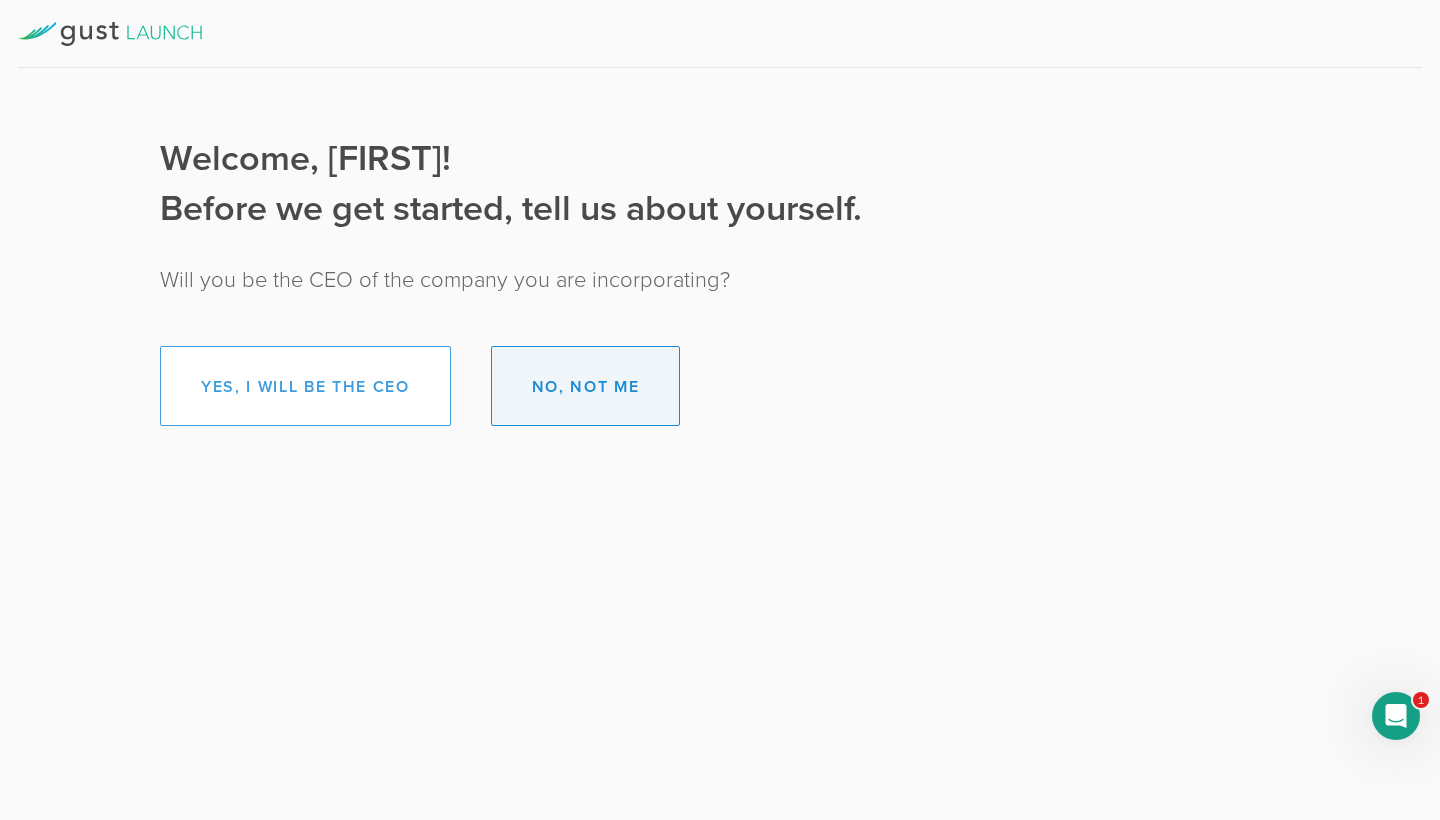 click on "No, not me" at bounding box center (586, 386) 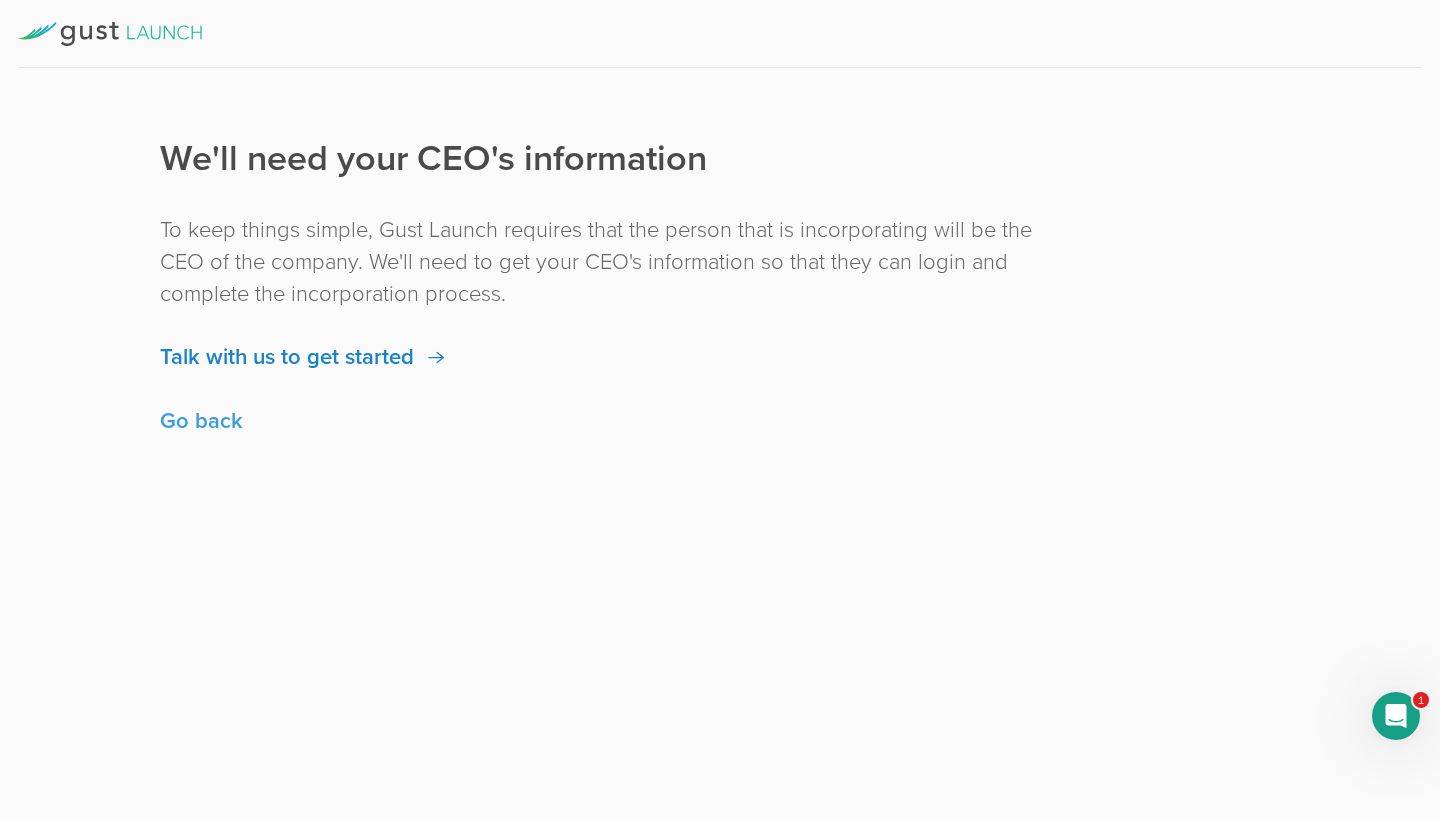 click on "Talk with us to get started" at bounding box center [287, 357] 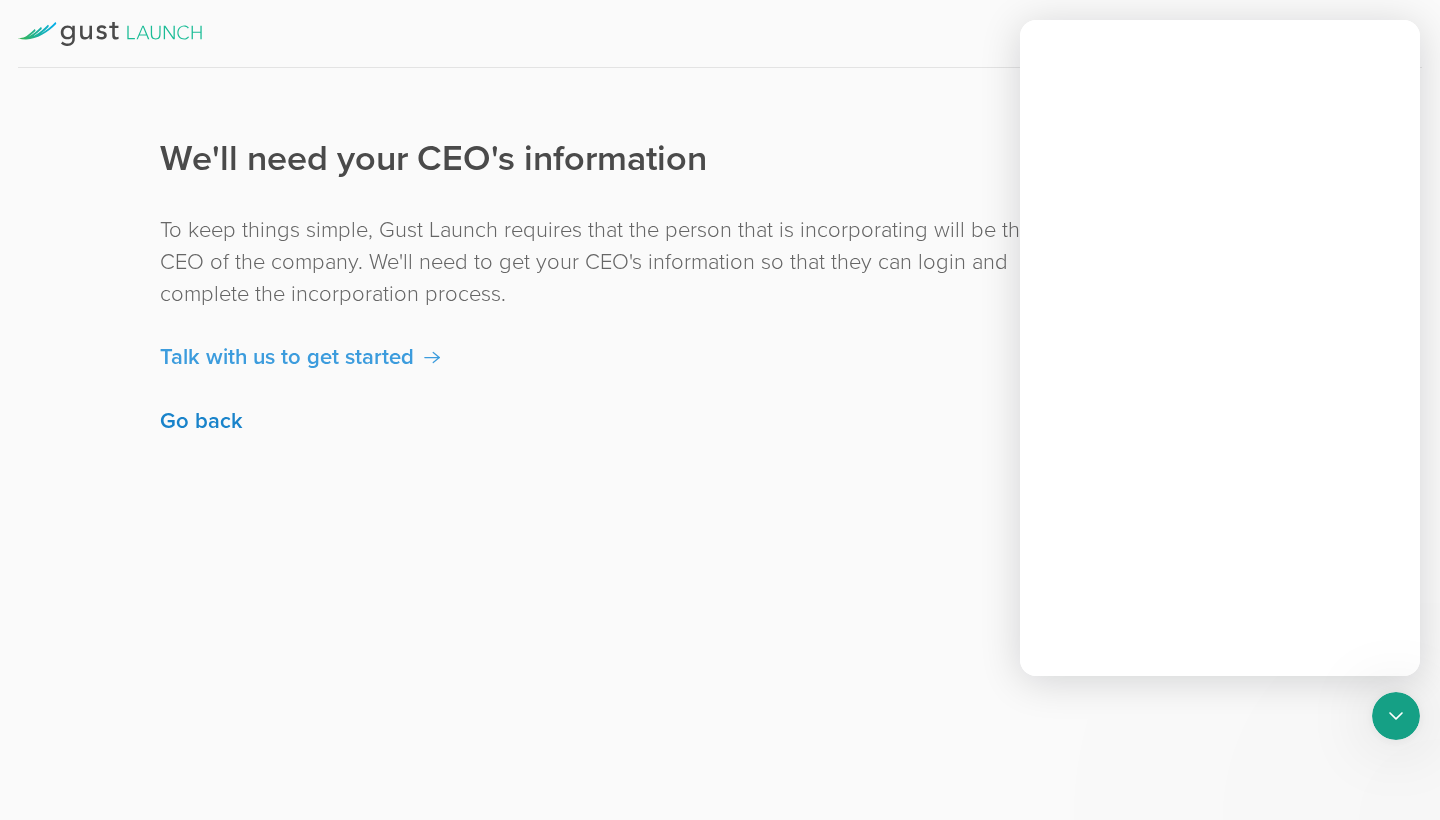 scroll, scrollTop: 0, scrollLeft: 0, axis: both 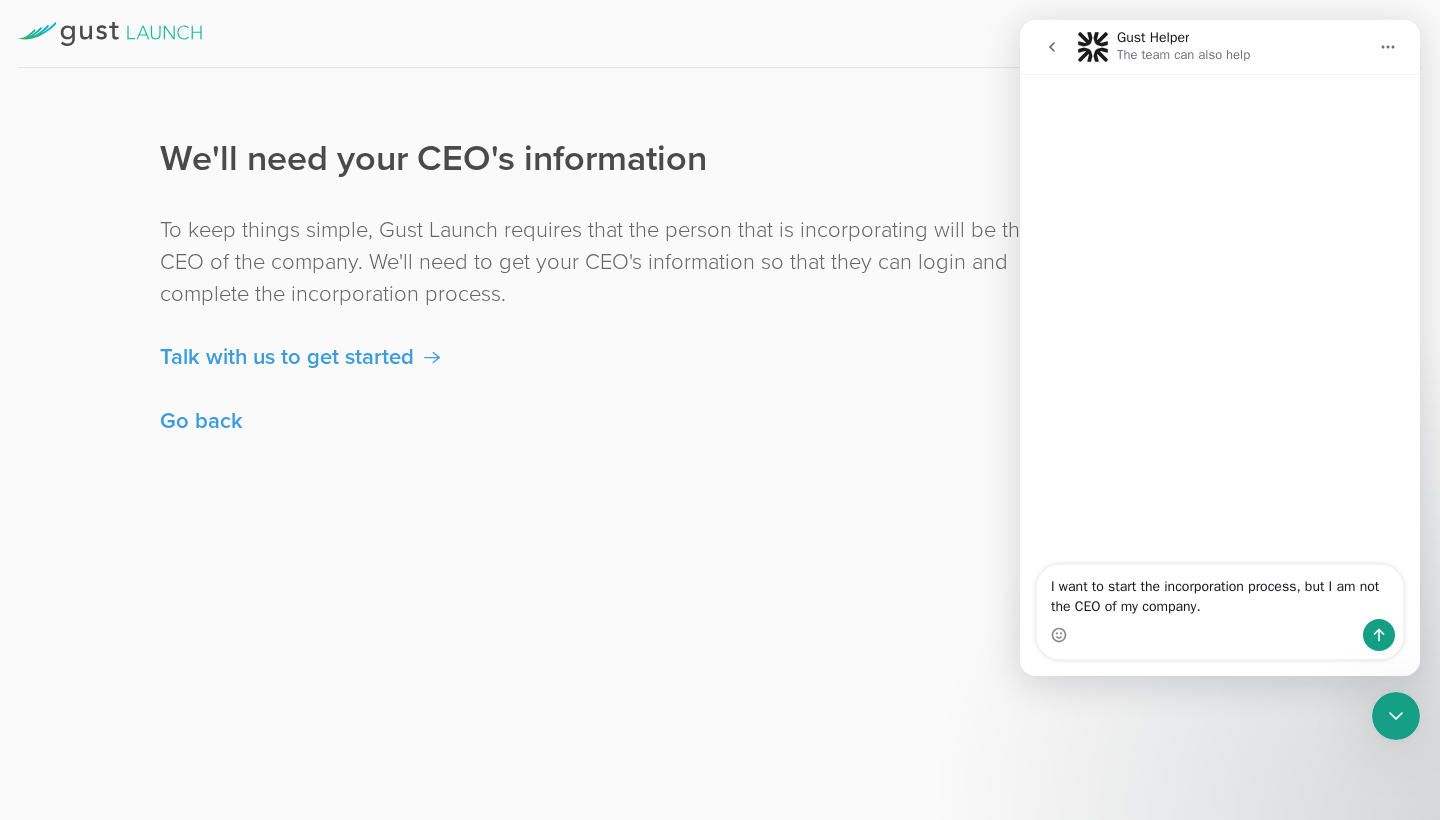 click on "Delaware Registration Establish Governance First Action by the Board Establish Ownership We'll need your CEO's information To keep things simple, Gust Launch requires that the person that is incorporating will be the CEO of the company.
We'll need to get your CEO's information so that they can login and complete the incorporation process. Talk with us to get started
Go back" at bounding box center (720, 410) 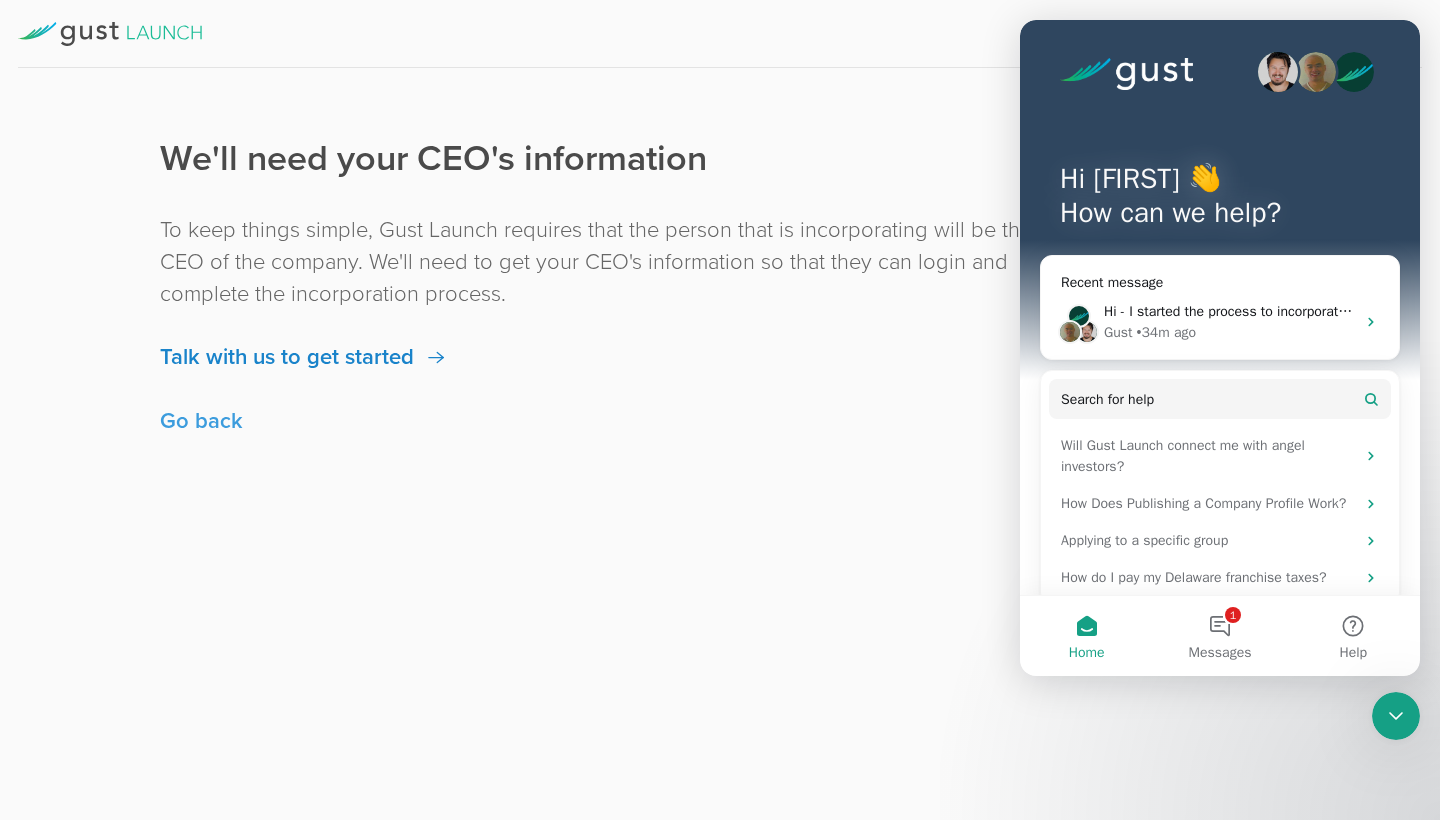 click on "Talk with us to get started" at bounding box center [287, 357] 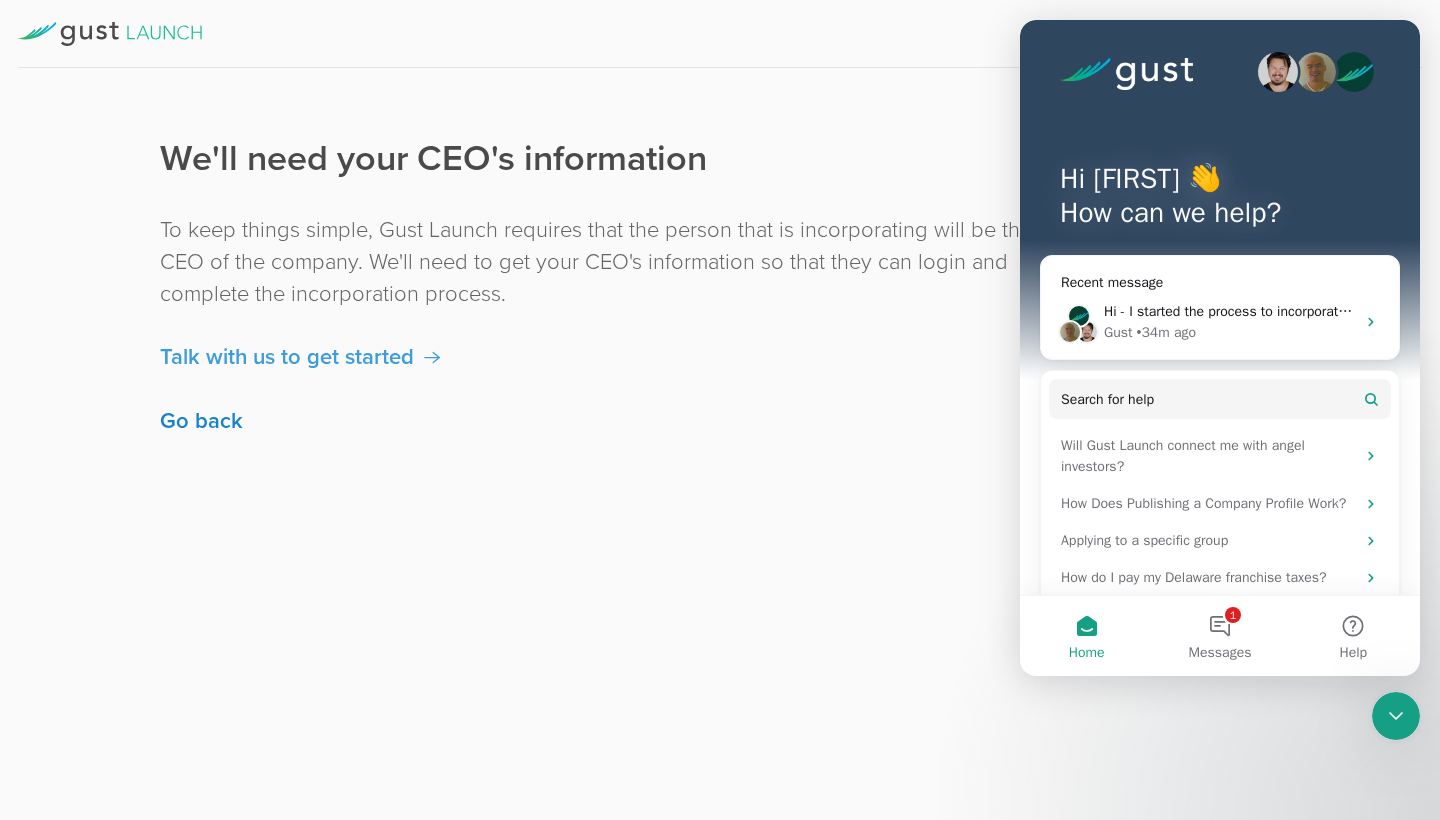 click on "Go back" at bounding box center (201, 421) 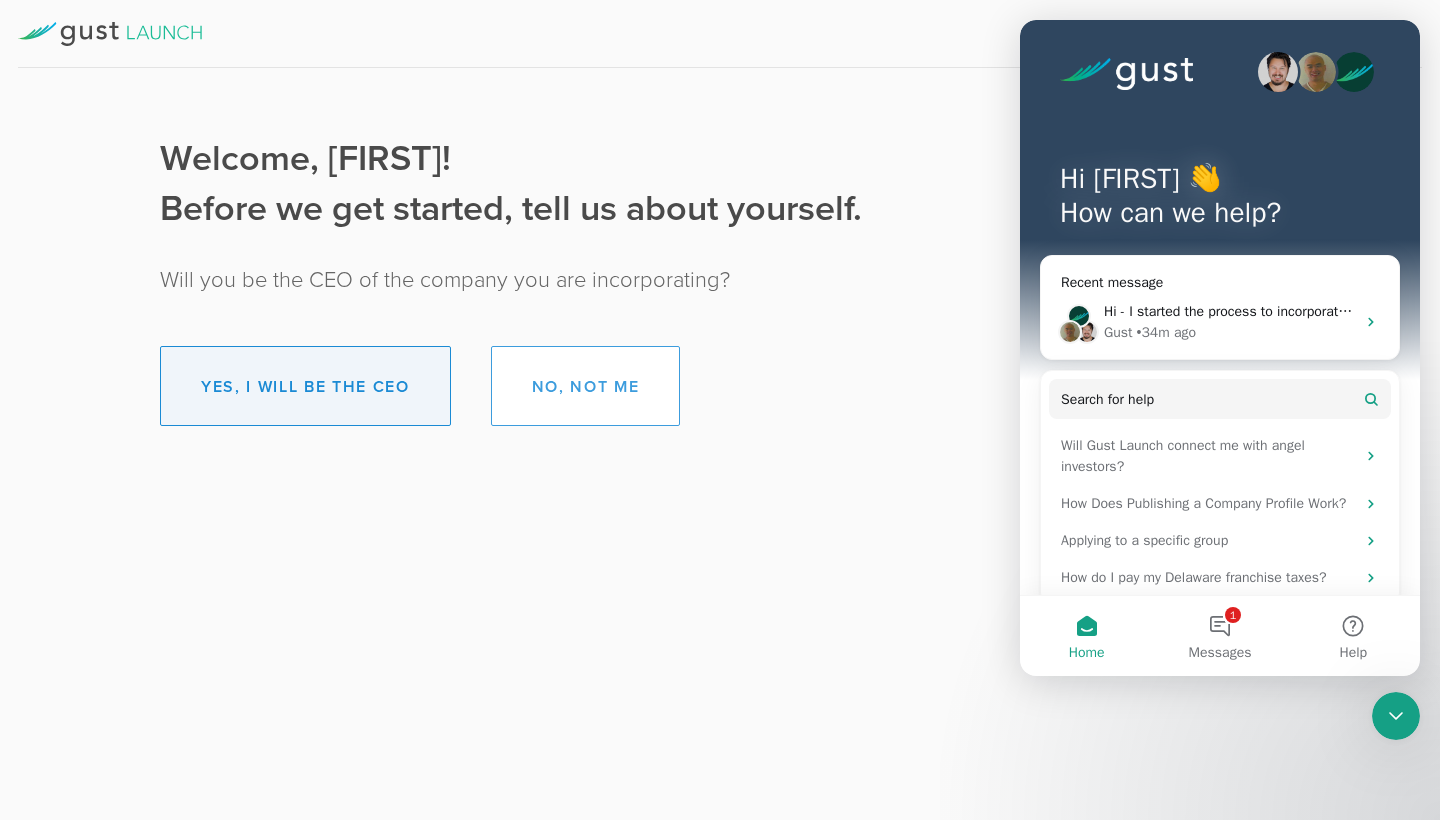 click on "Yes, I will be the CEO" at bounding box center (305, 386) 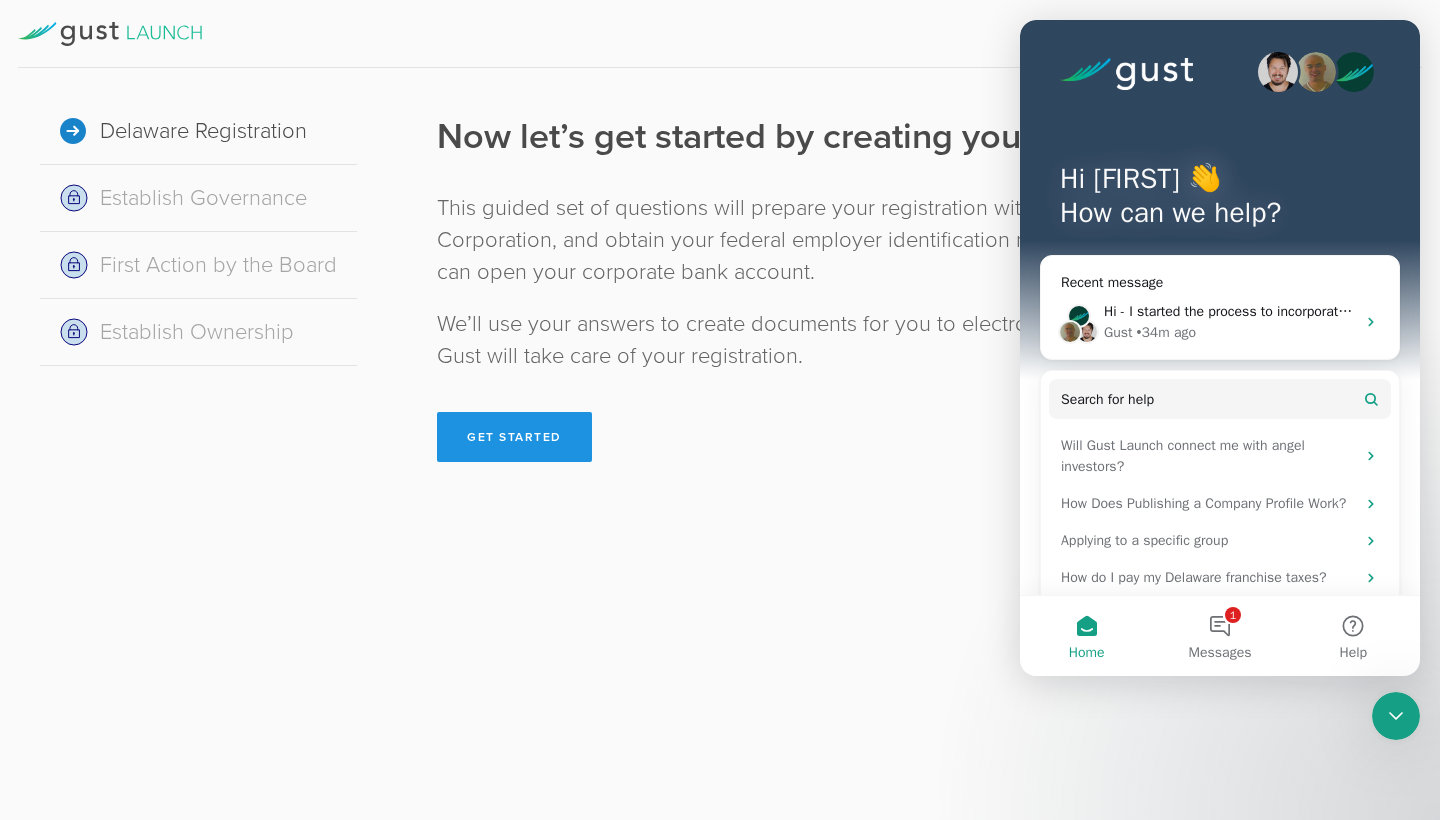 click on "Get Started" at bounding box center [514, 437] 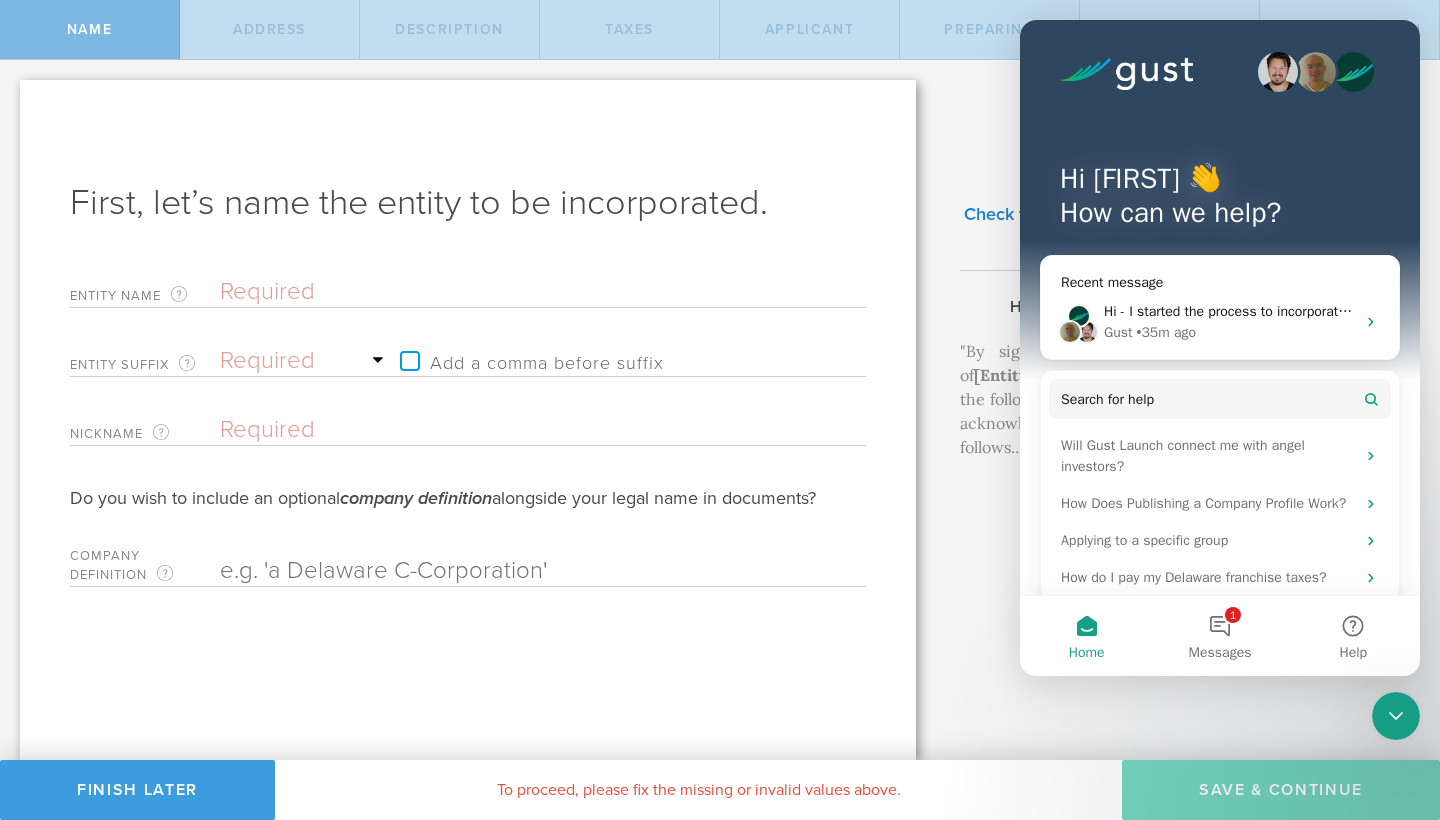 type on "S" 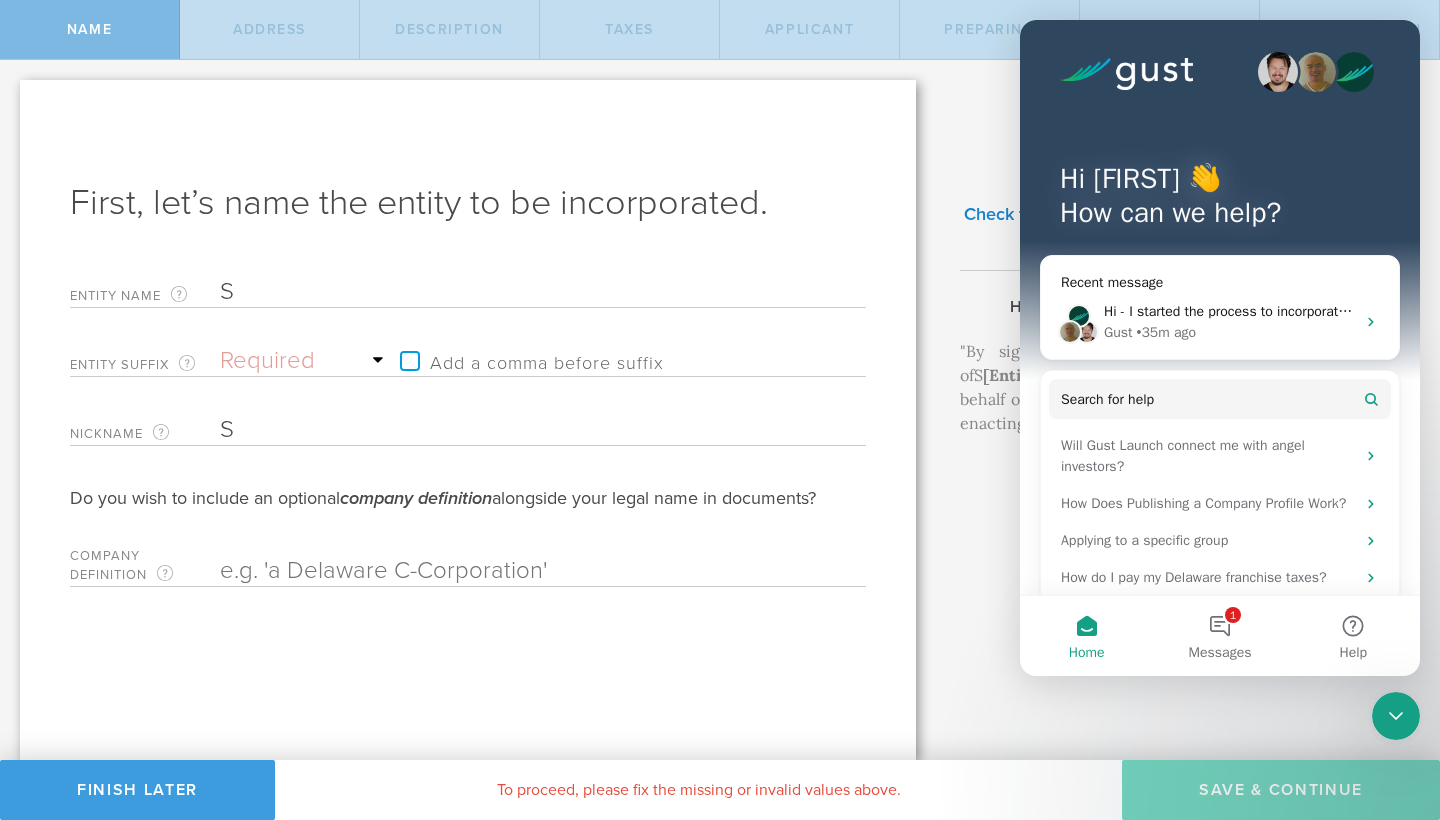type on "Sa" 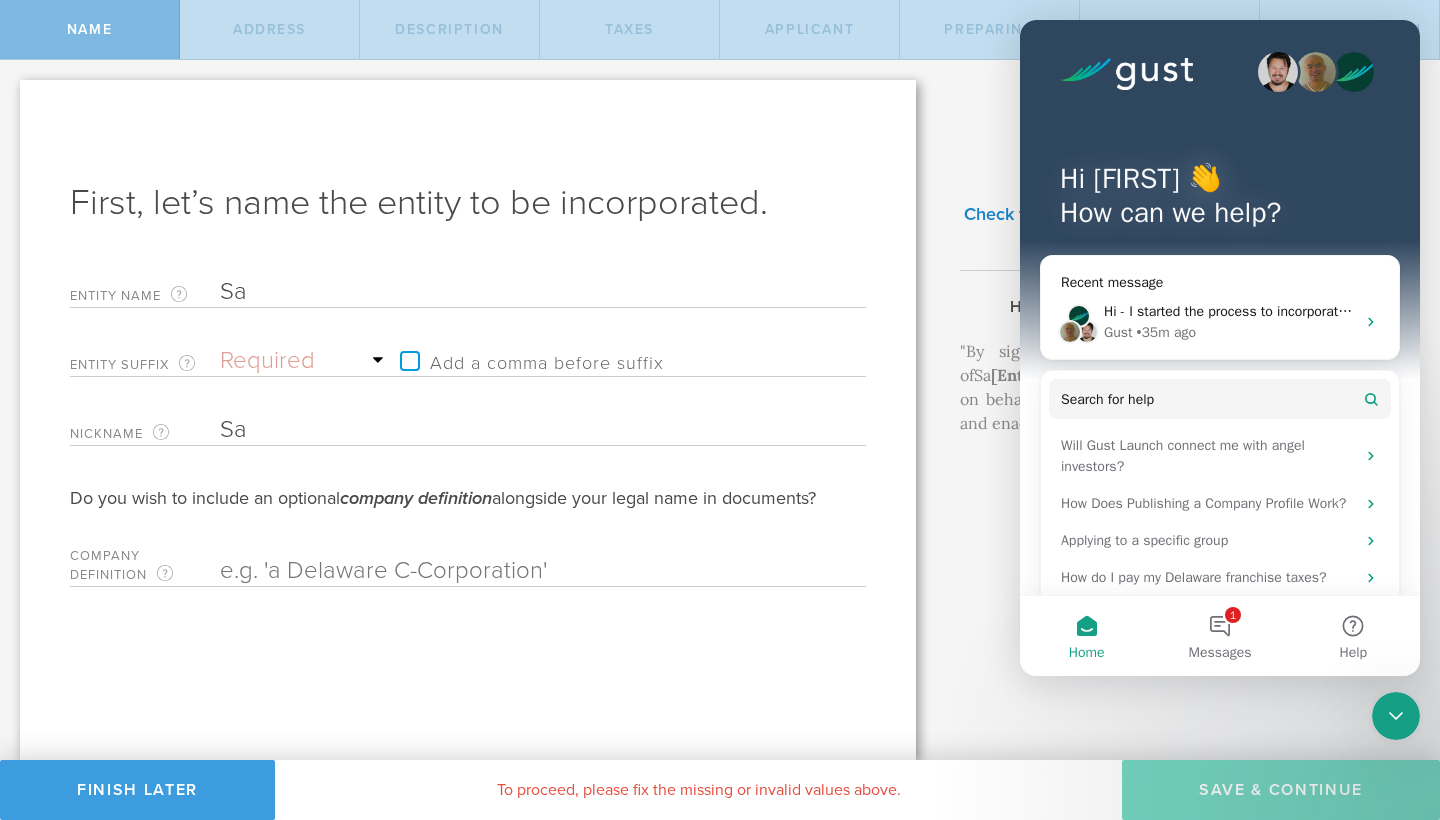 type on "Sab" 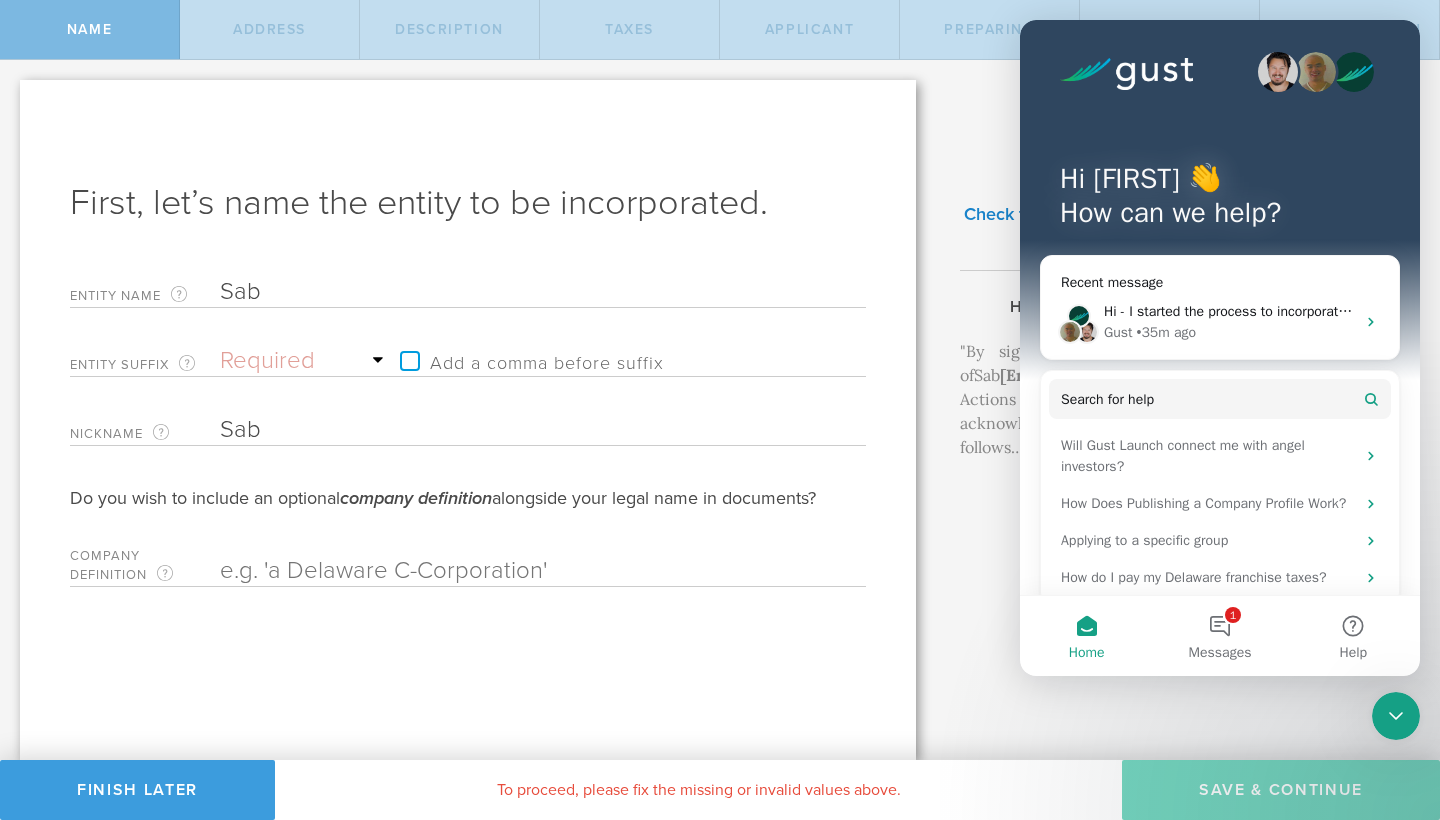 type on "Sabl" 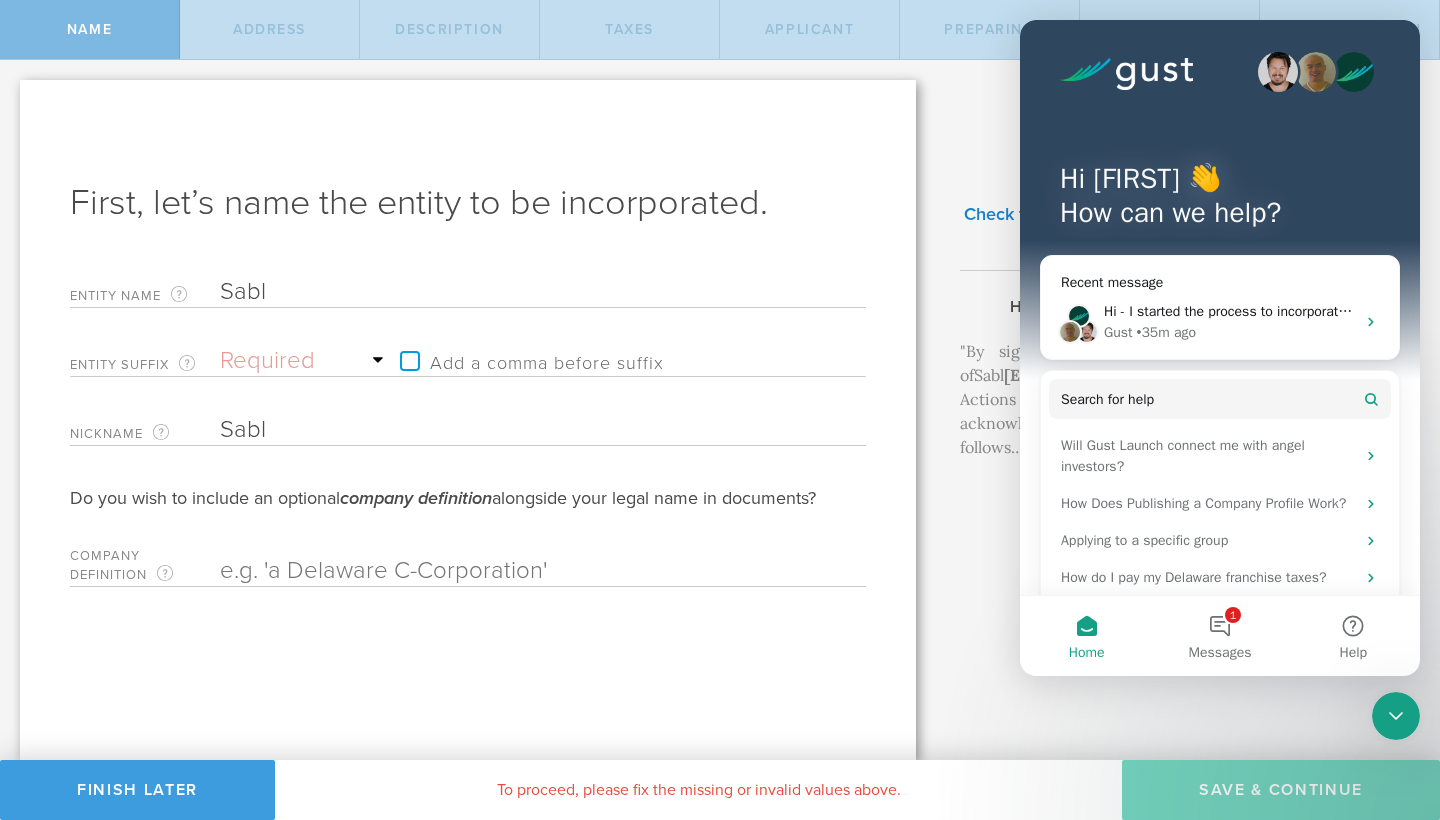 type on "Sable" 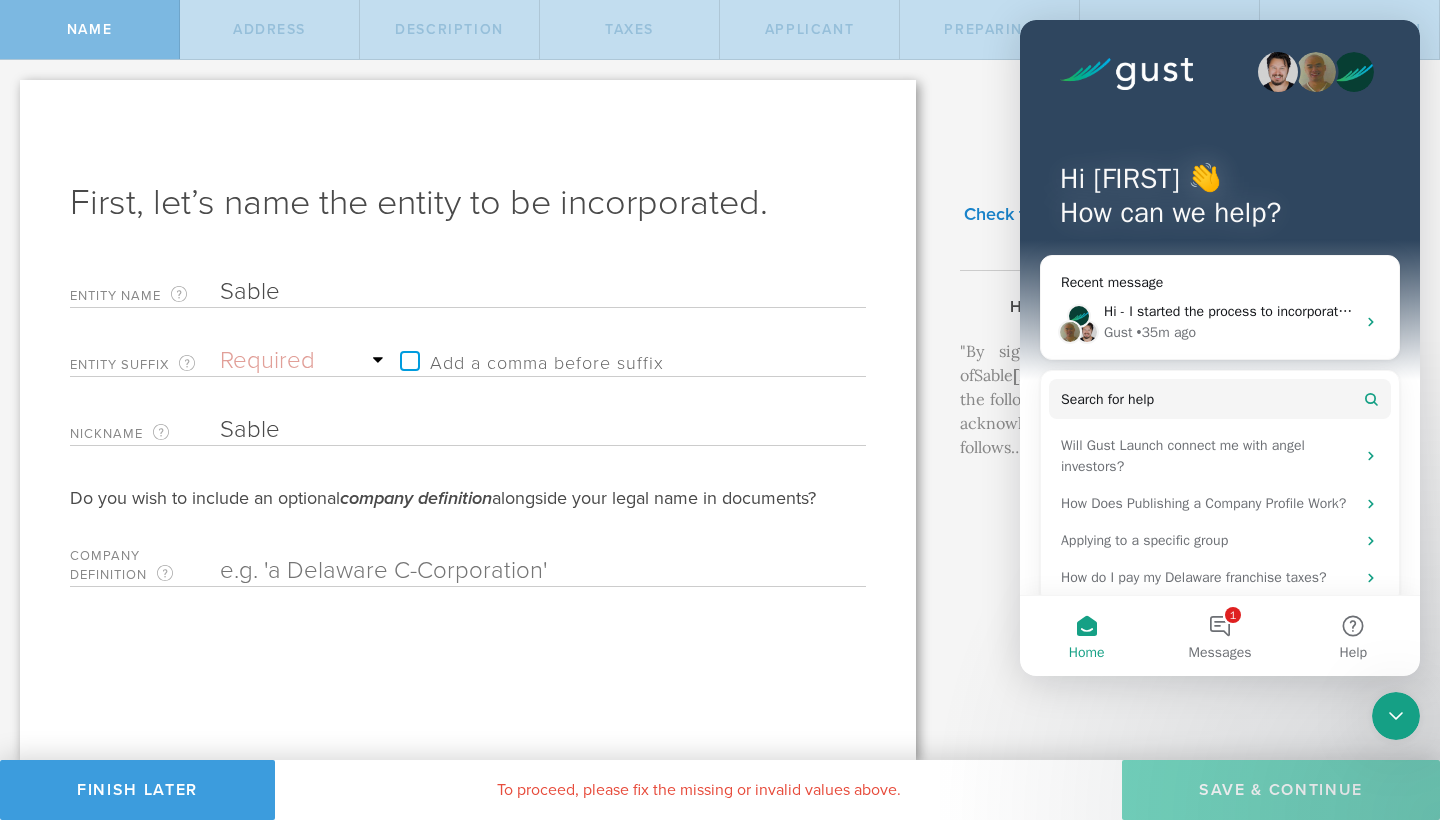 type on "Sable P" 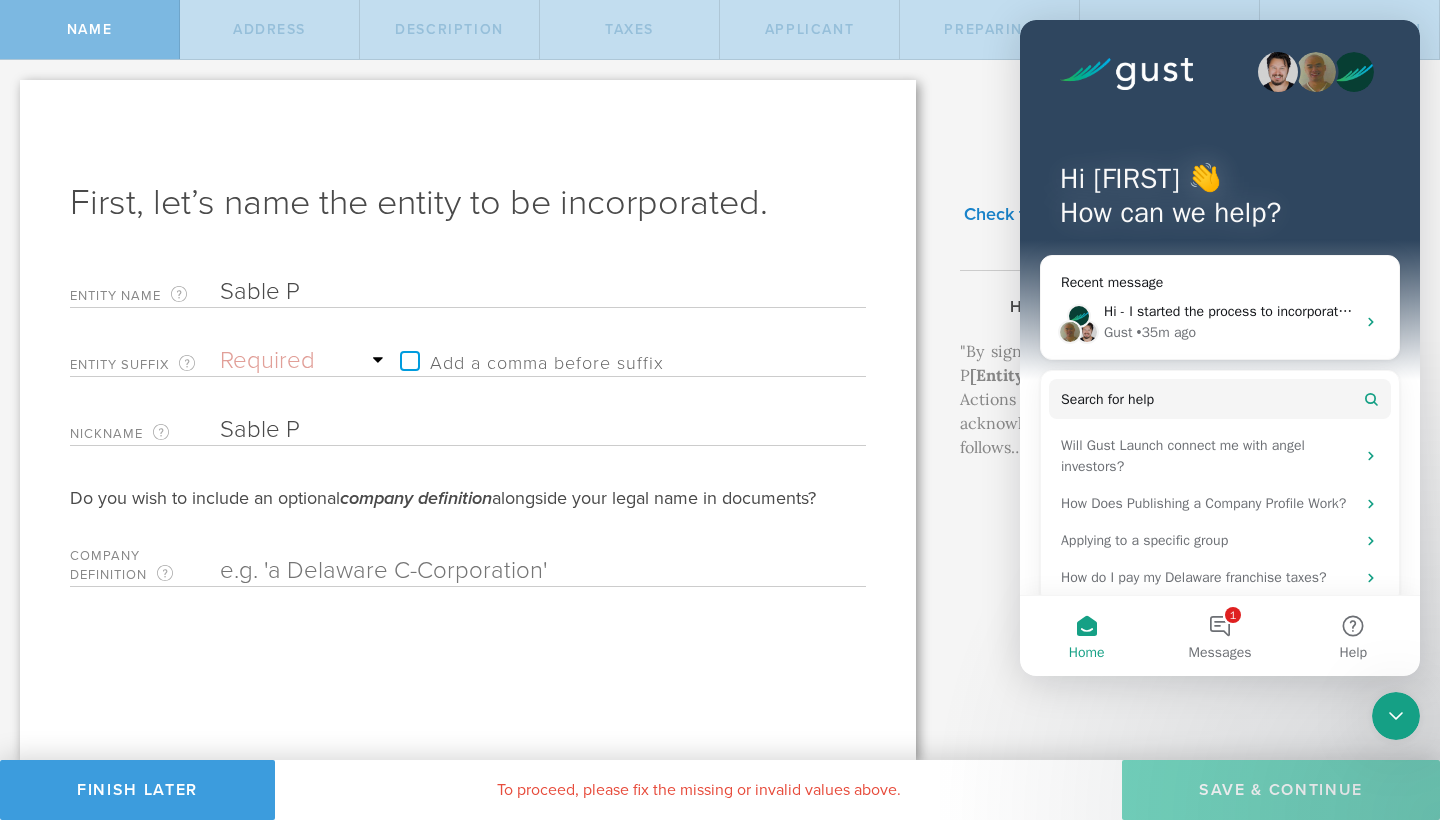 type on "Sable Pa" 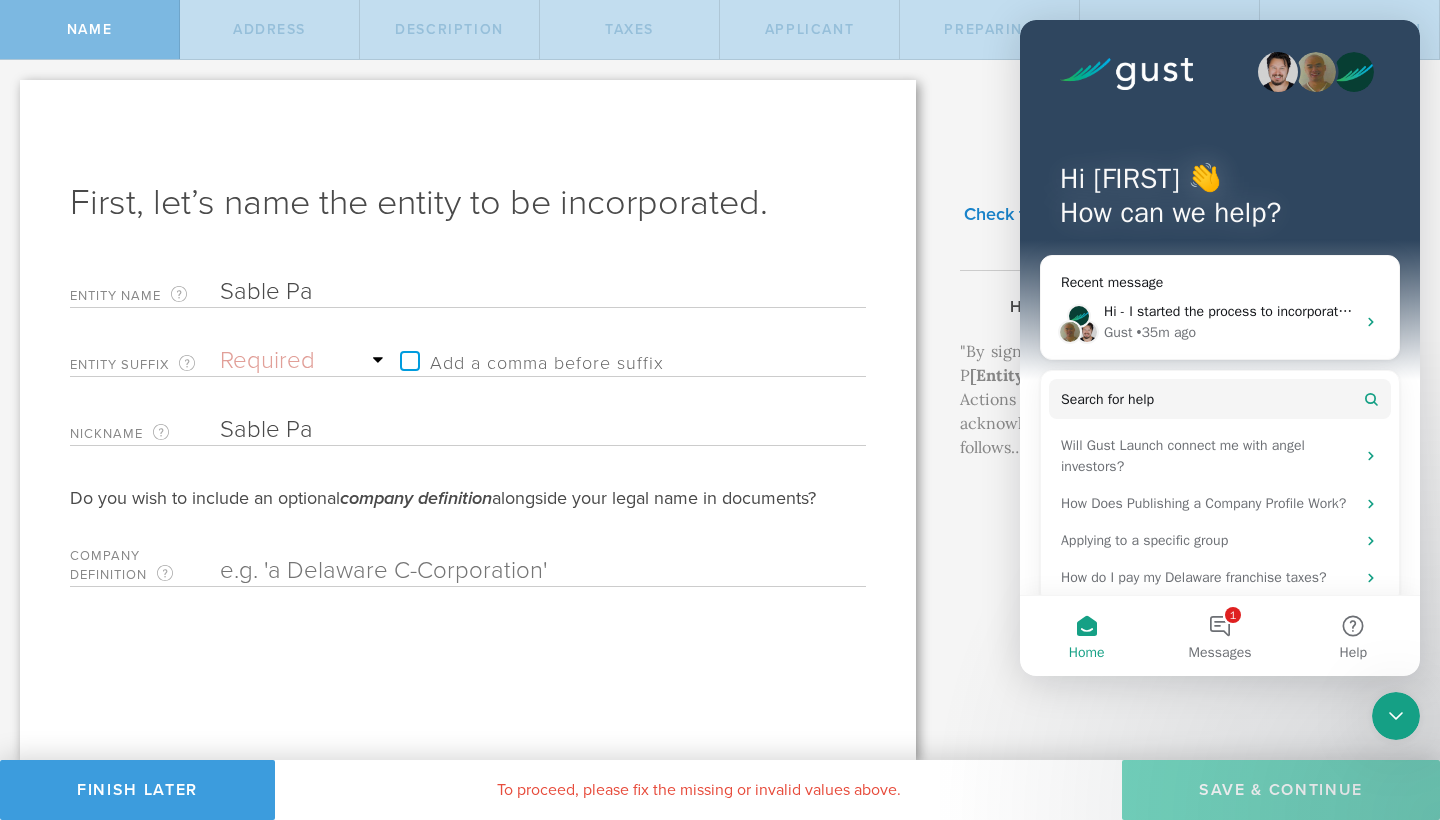 type on "Sable Pay" 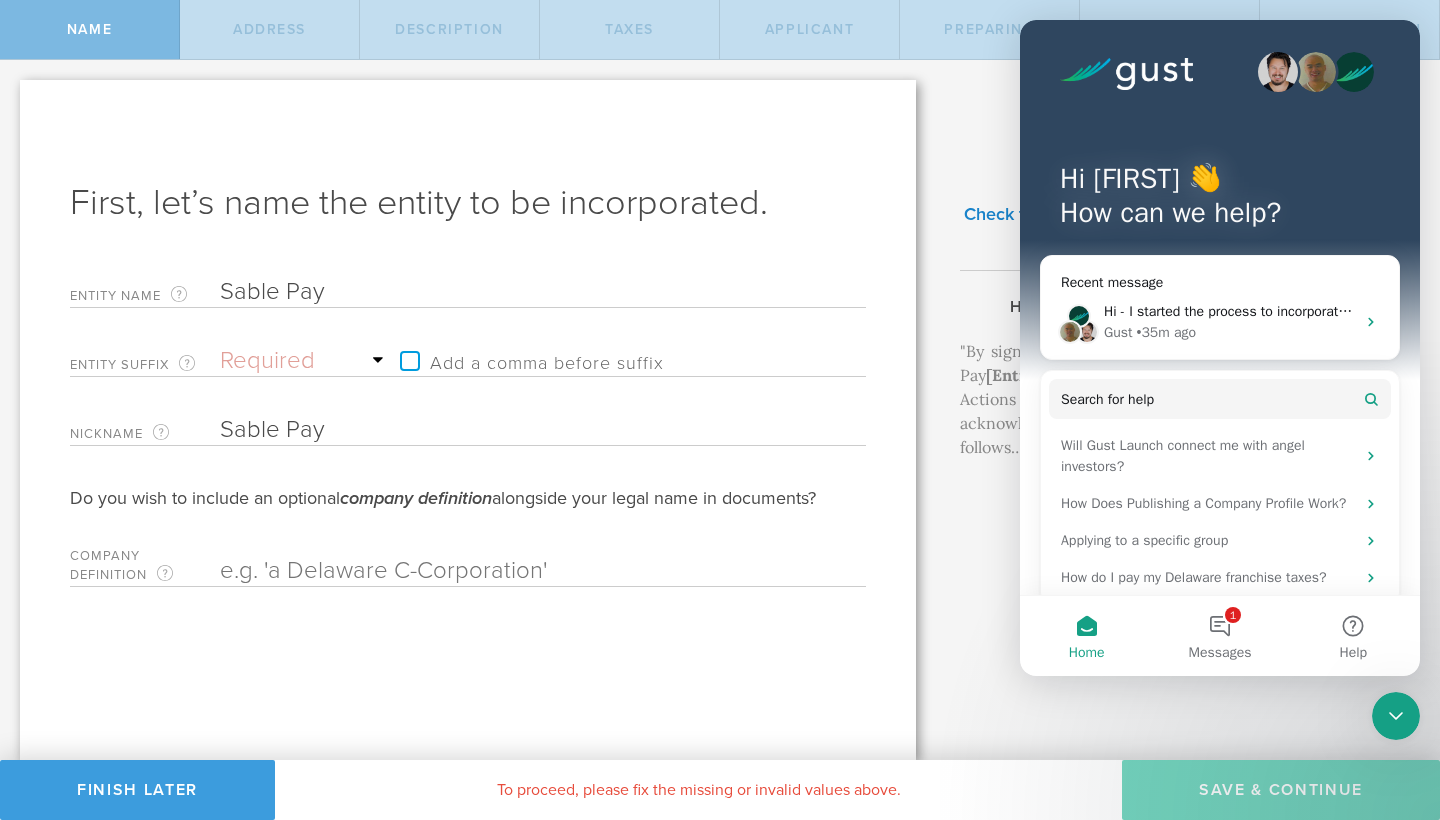 type on "Sable Paym" 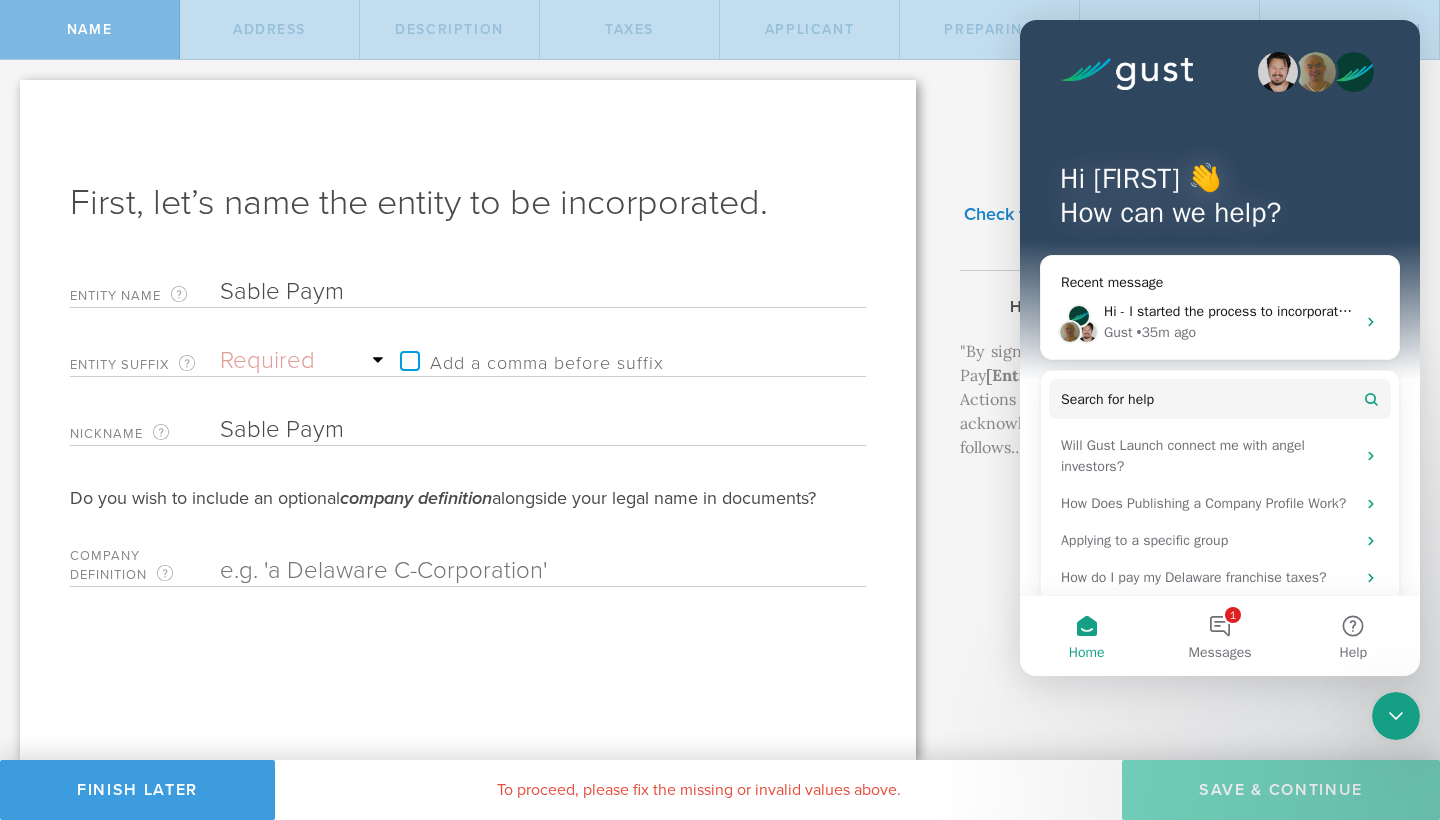 type on "Sable Payme" 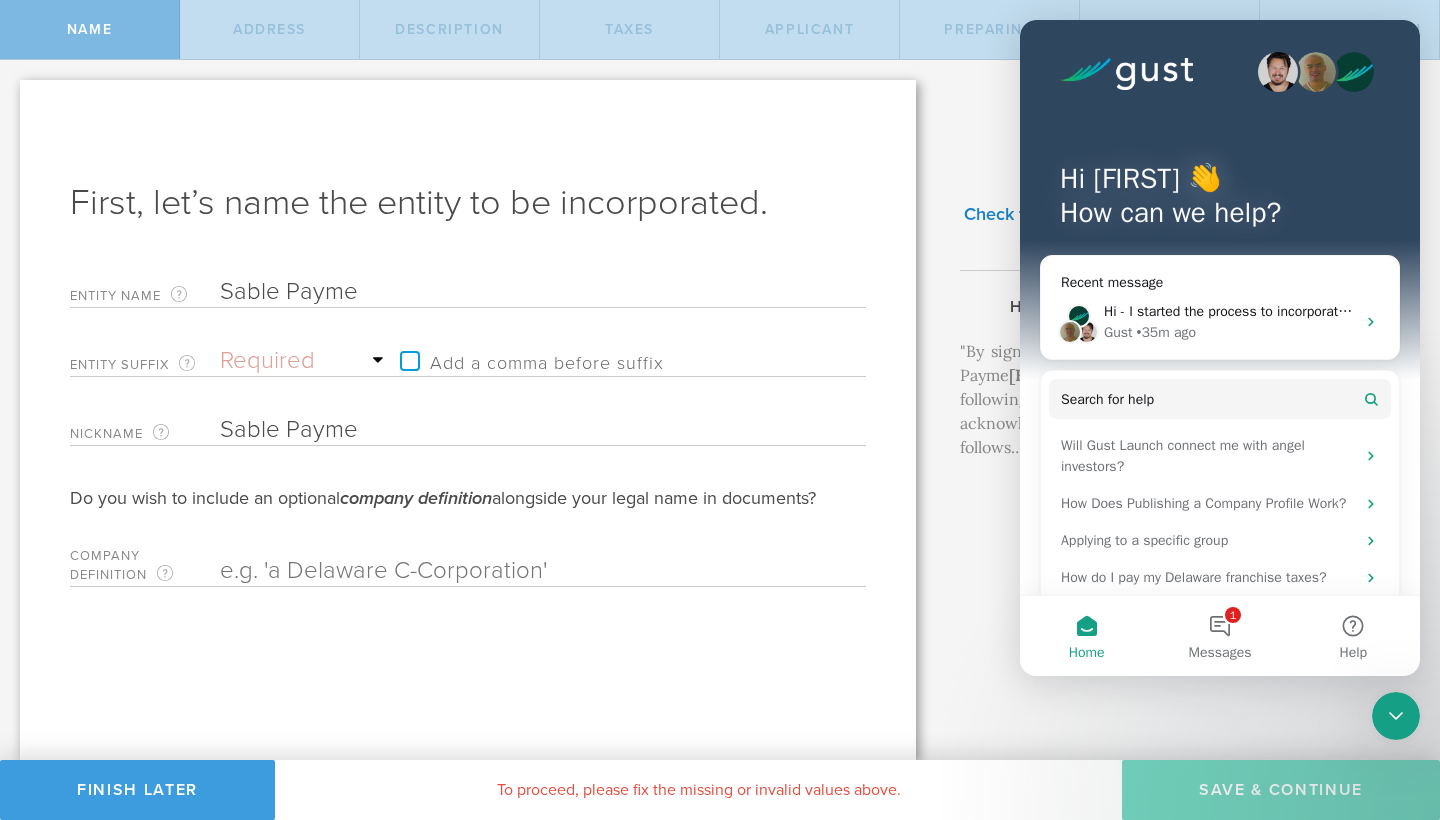 type on "Sable Paymen" 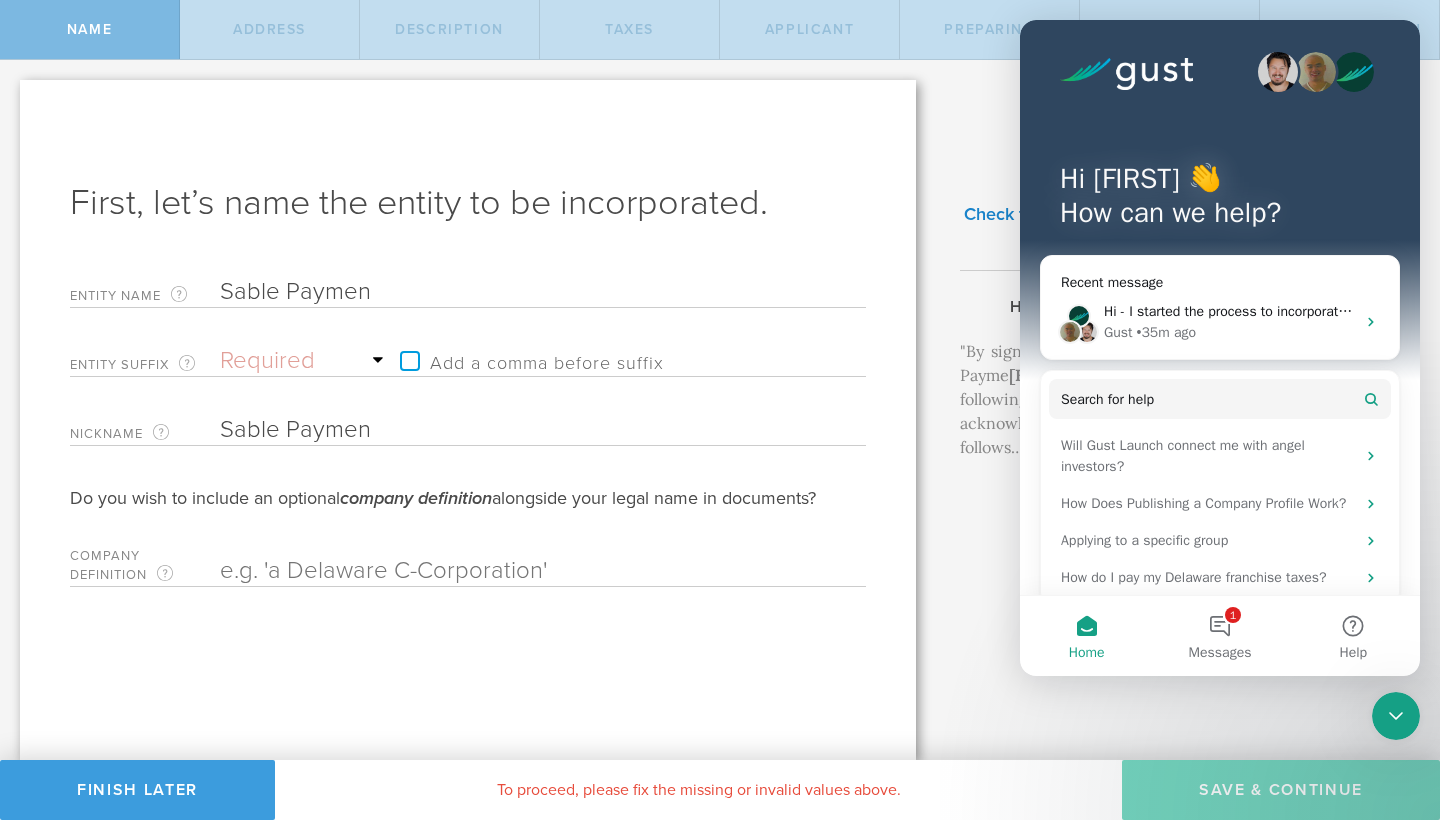 type on "Sable Payment" 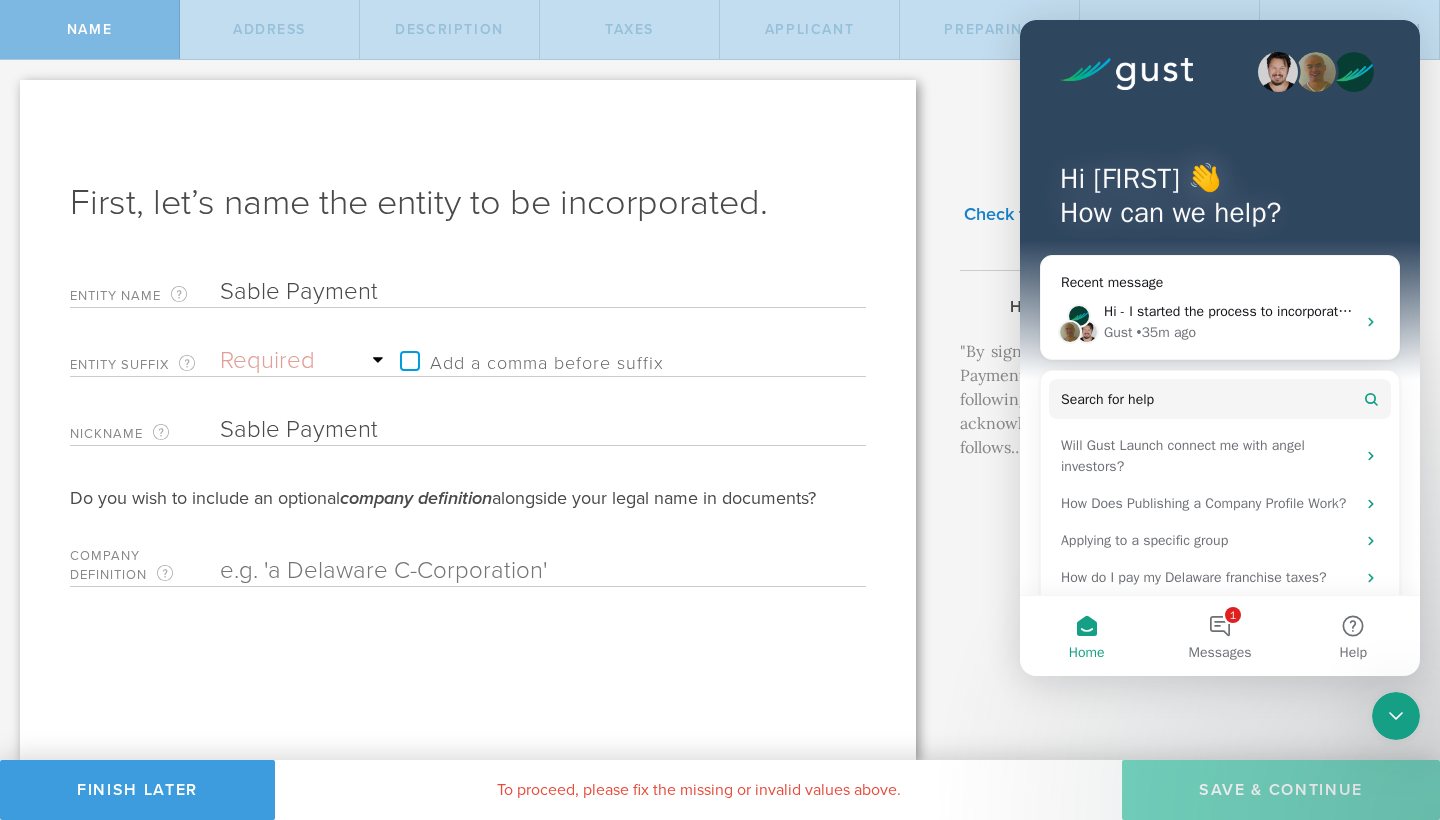 type on "Sable Payments" 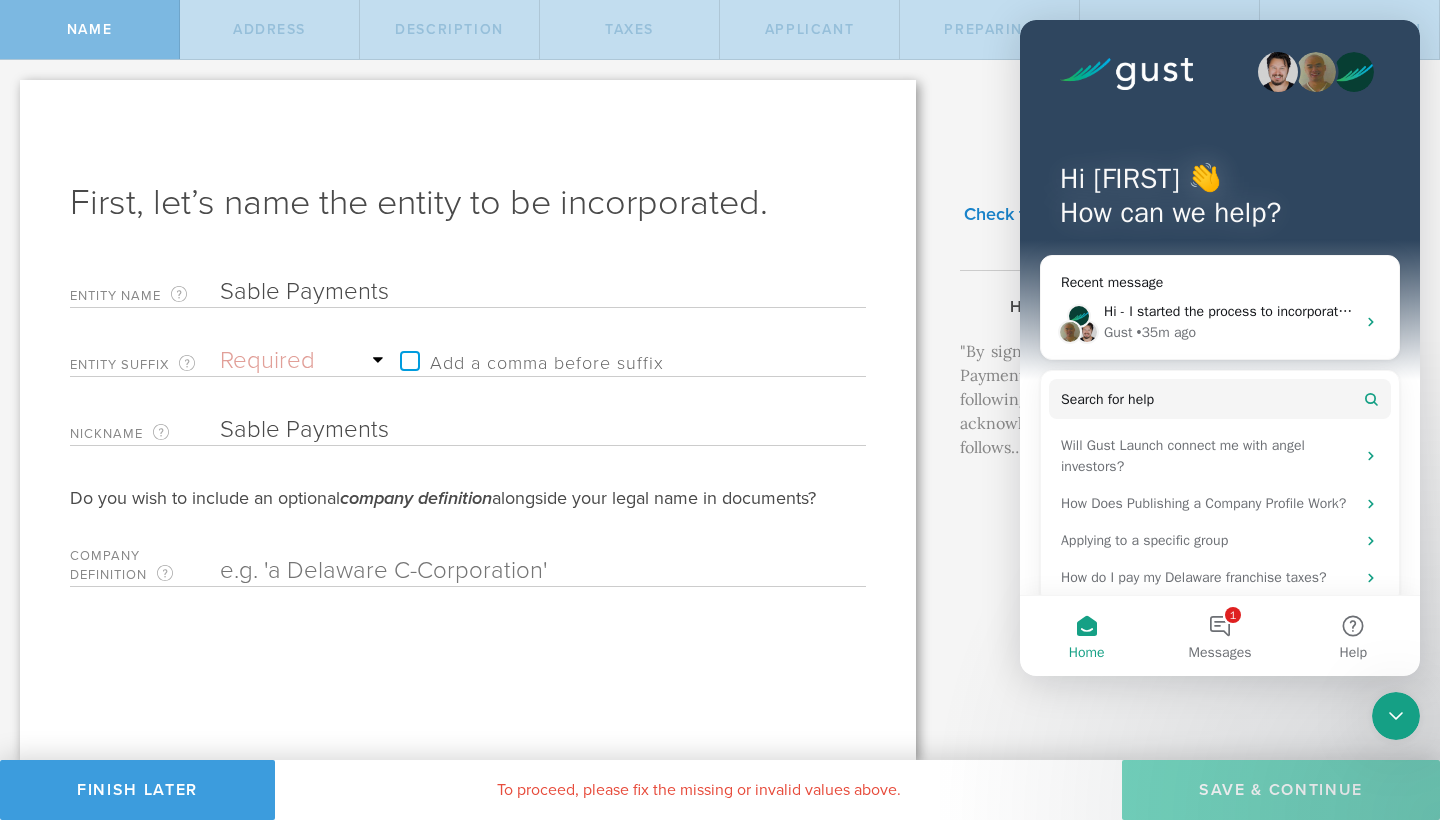 type on "Sable Payments" 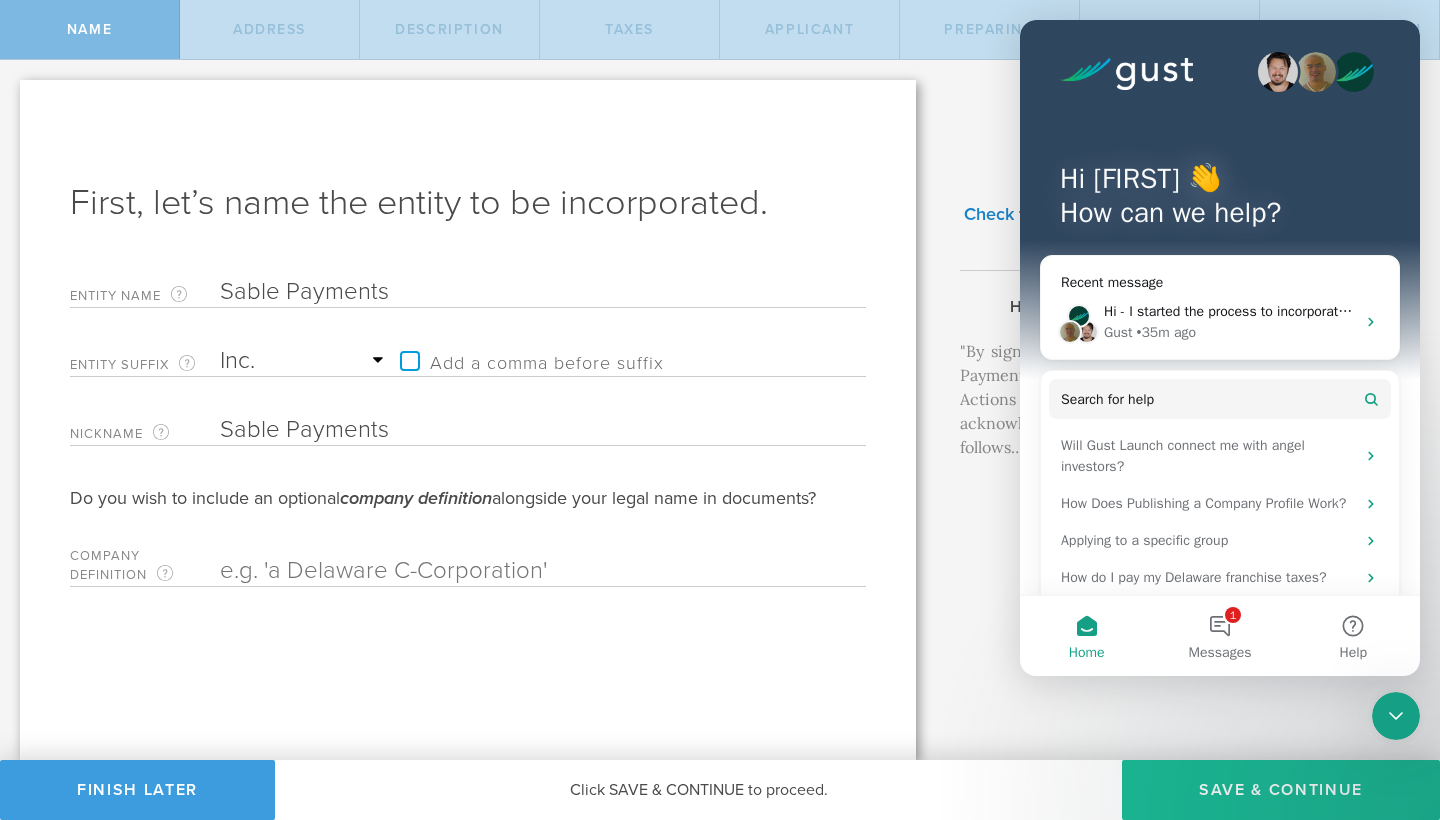 click at bounding box center [508, 571] 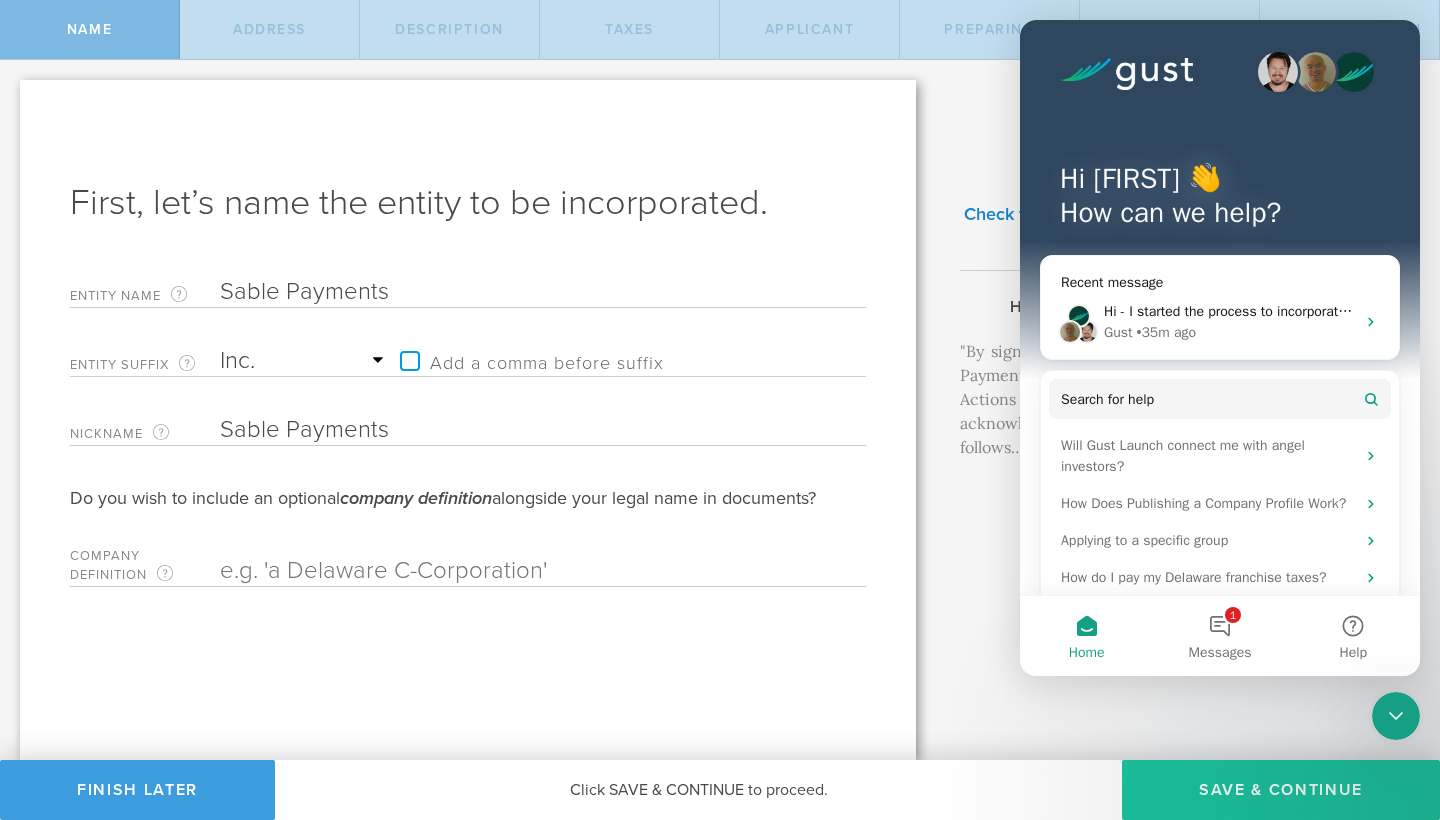 click on "Save & Continue" at bounding box center (1281, 790) 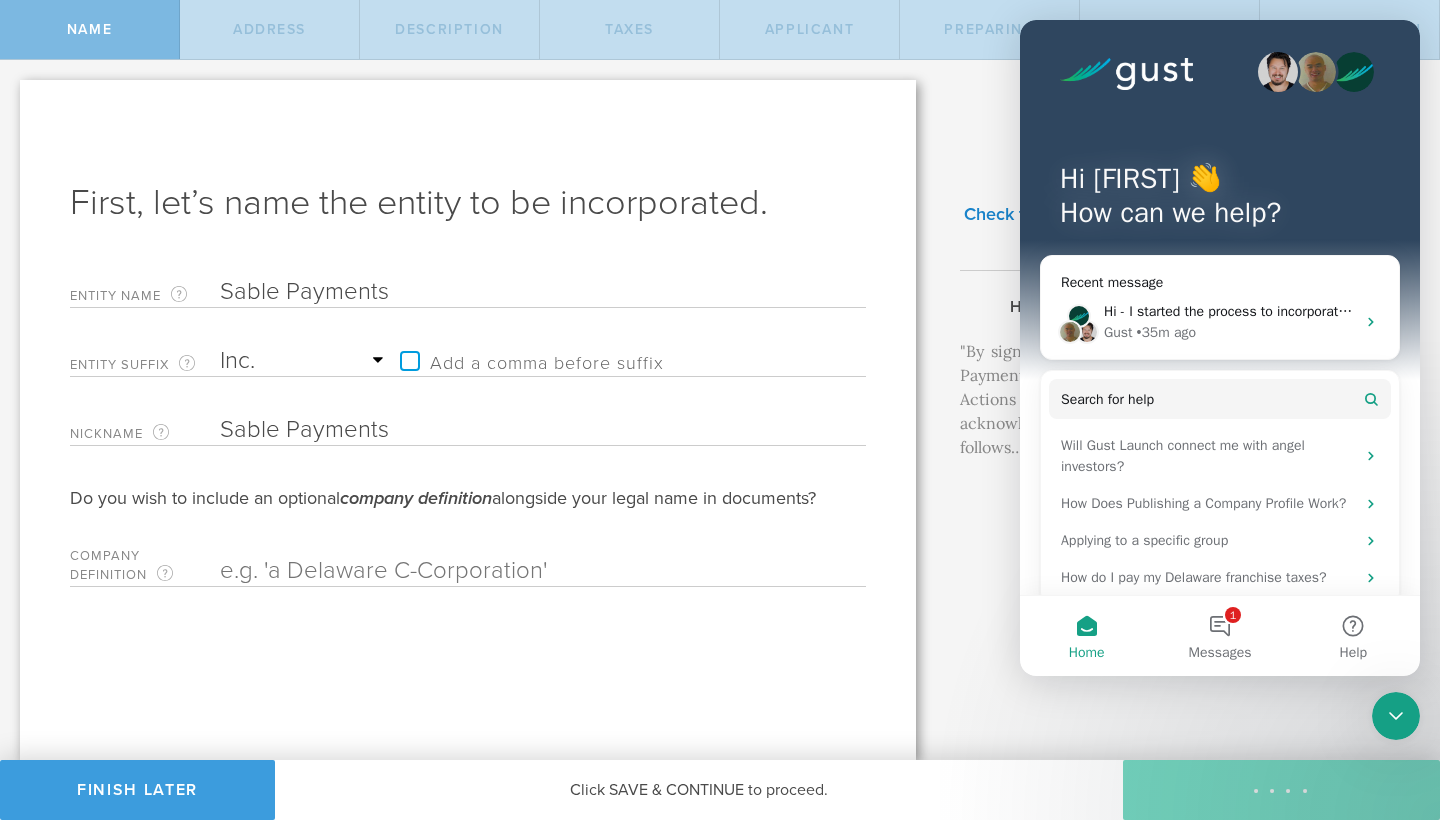 checkbox on "true" 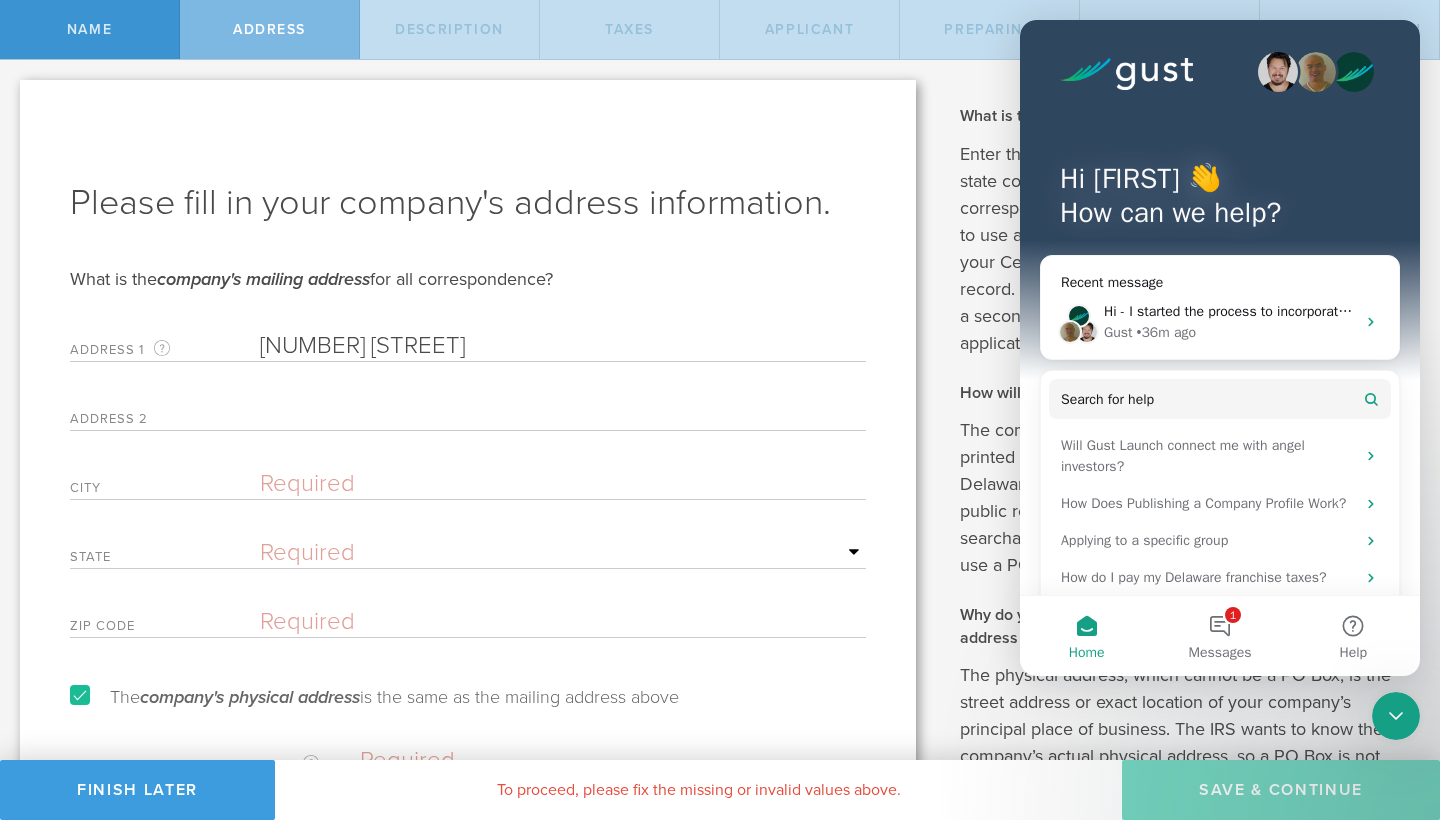 type on "[NUMBER] [STREET]" 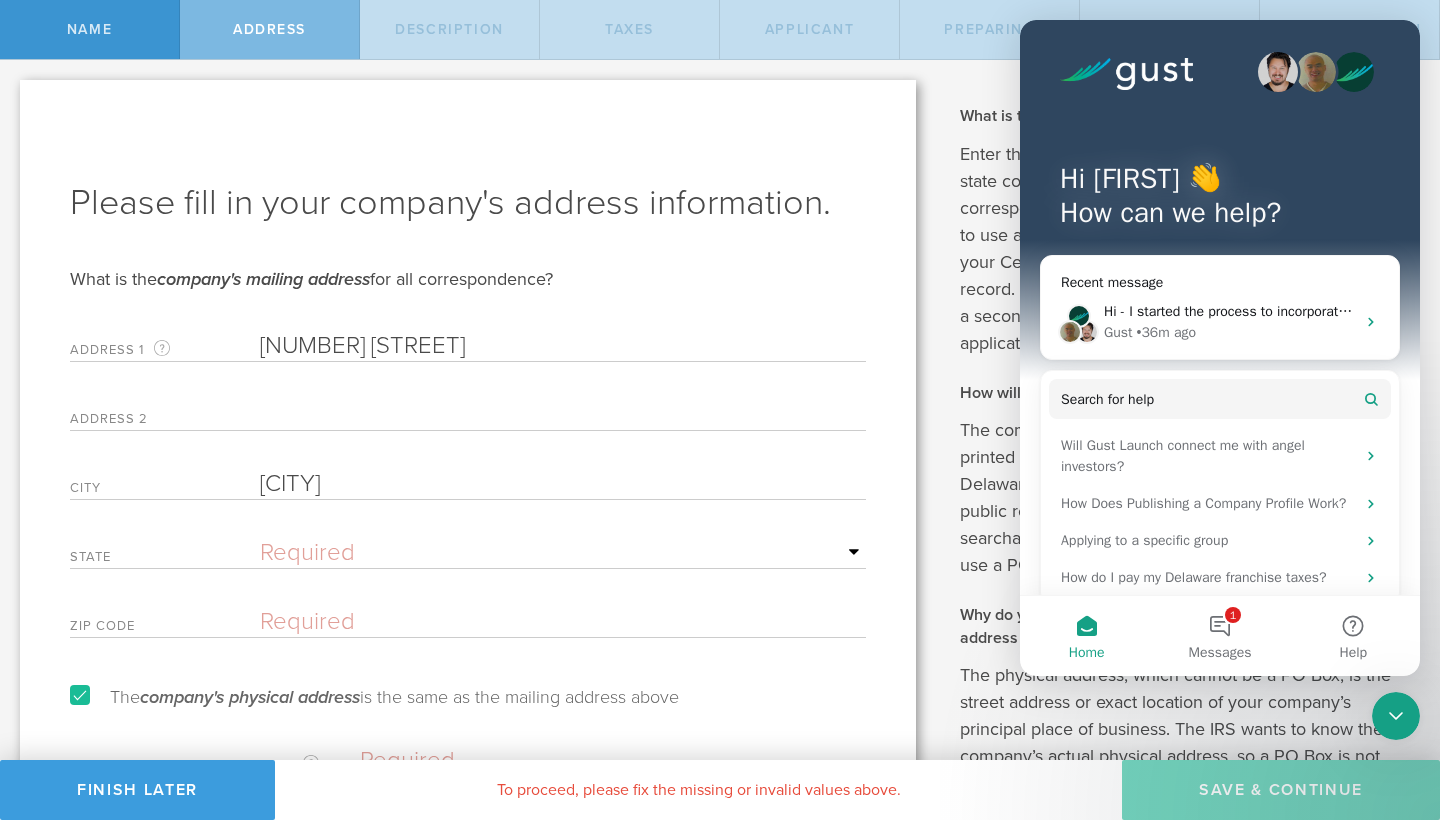 type on "[CITY]" 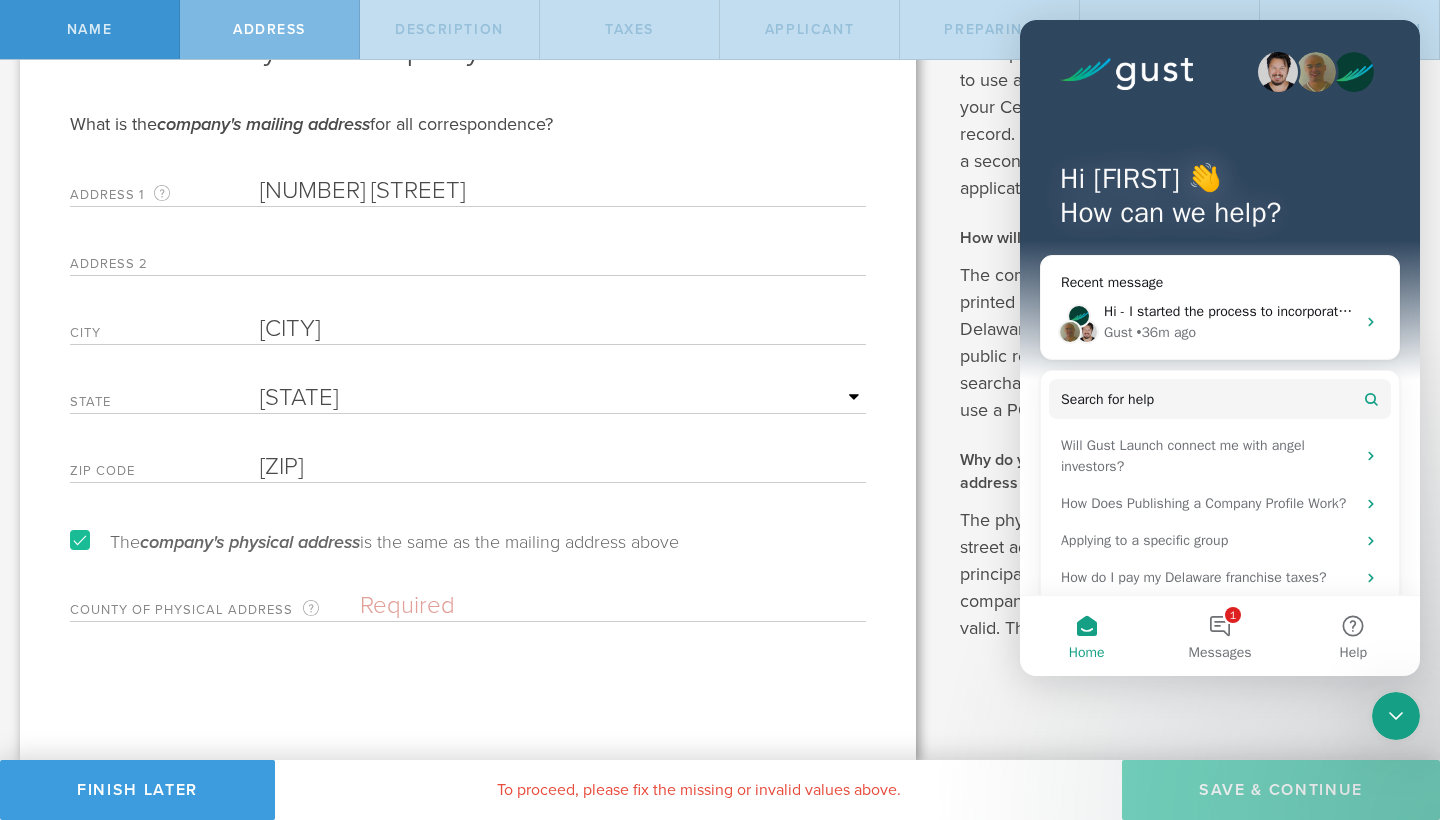 scroll, scrollTop: 155, scrollLeft: 0, axis: vertical 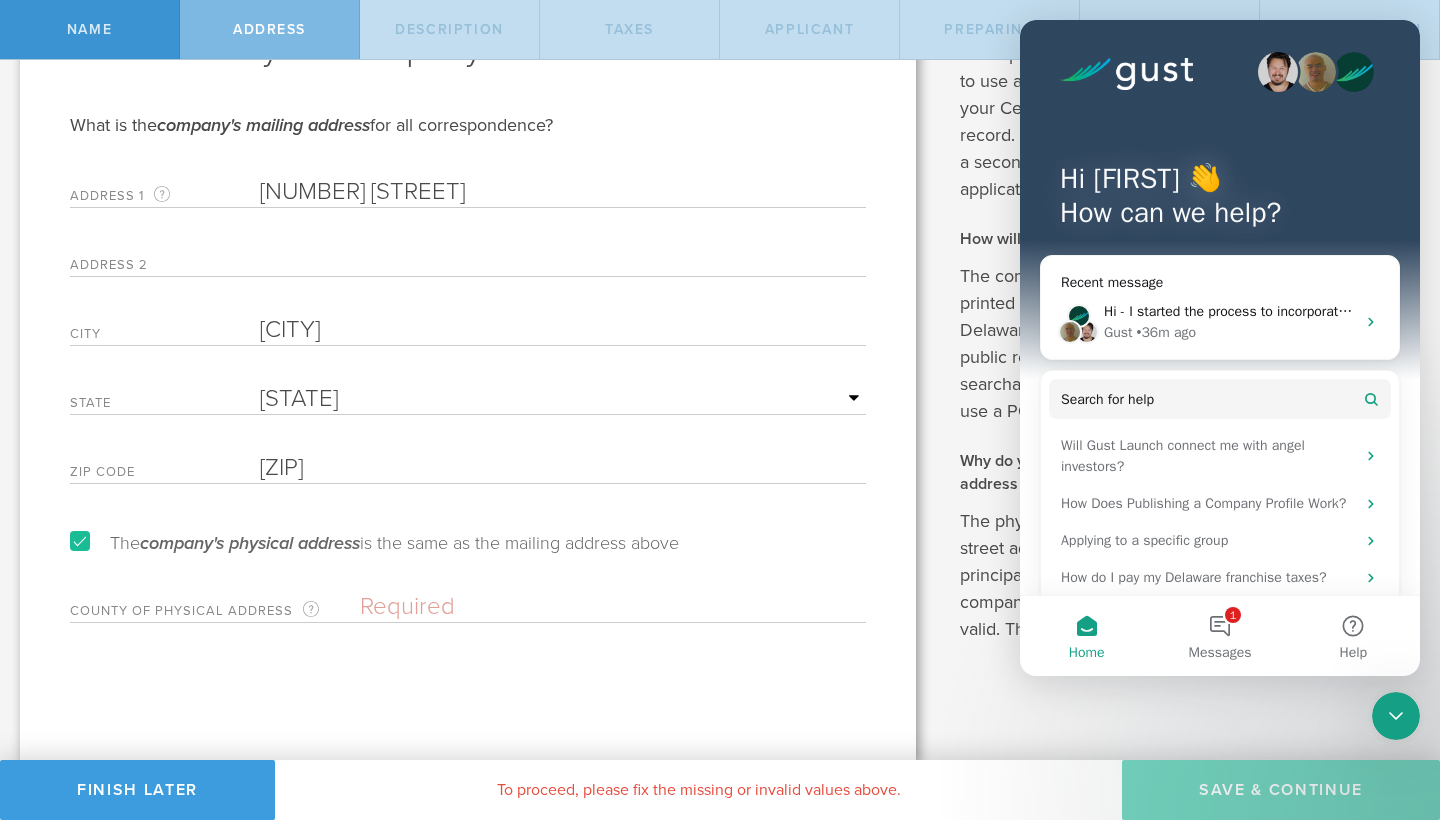 type on "[ZIP]" 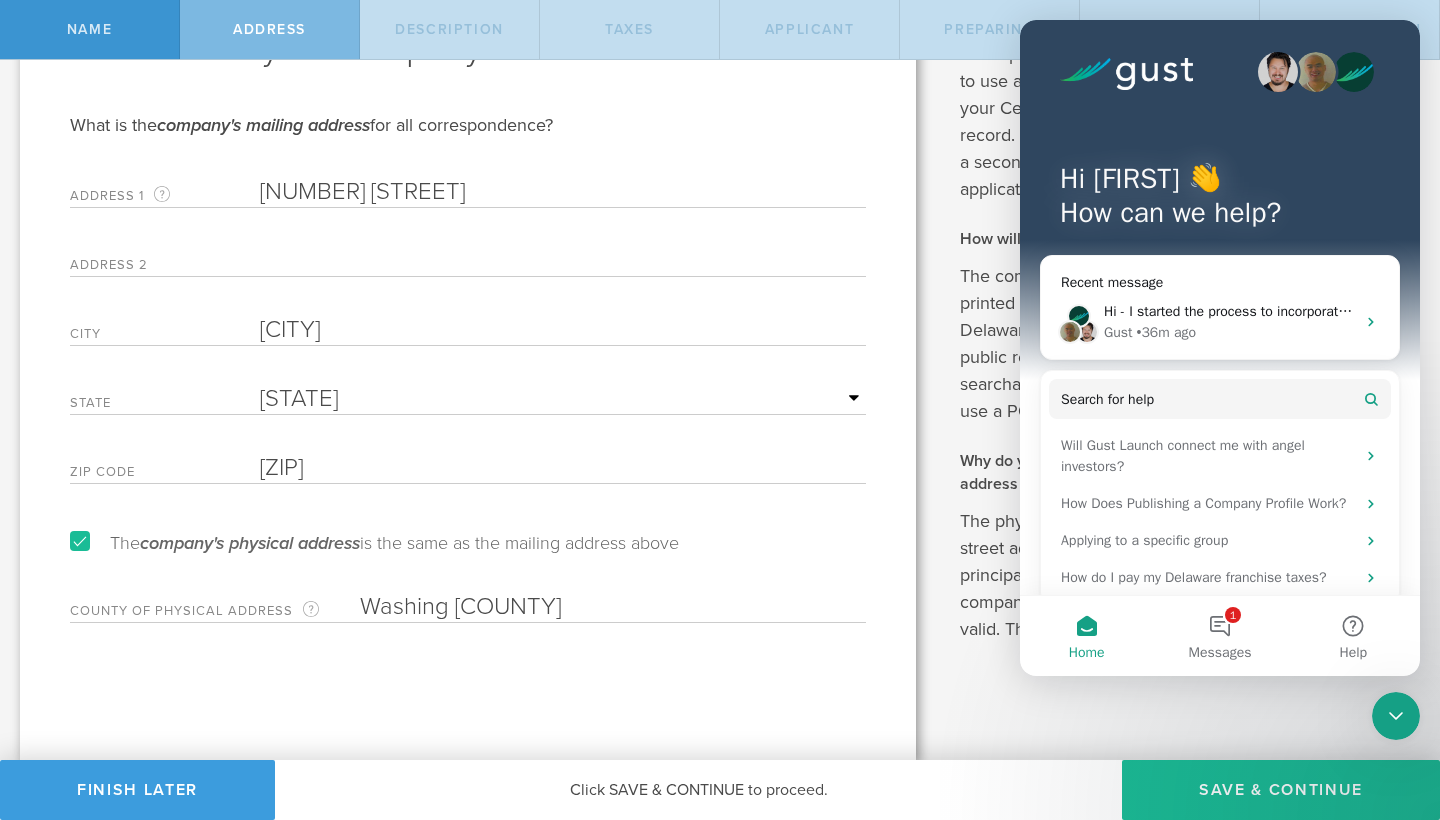 click on "Washing [COUNTY]" at bounding box center [613, 607] 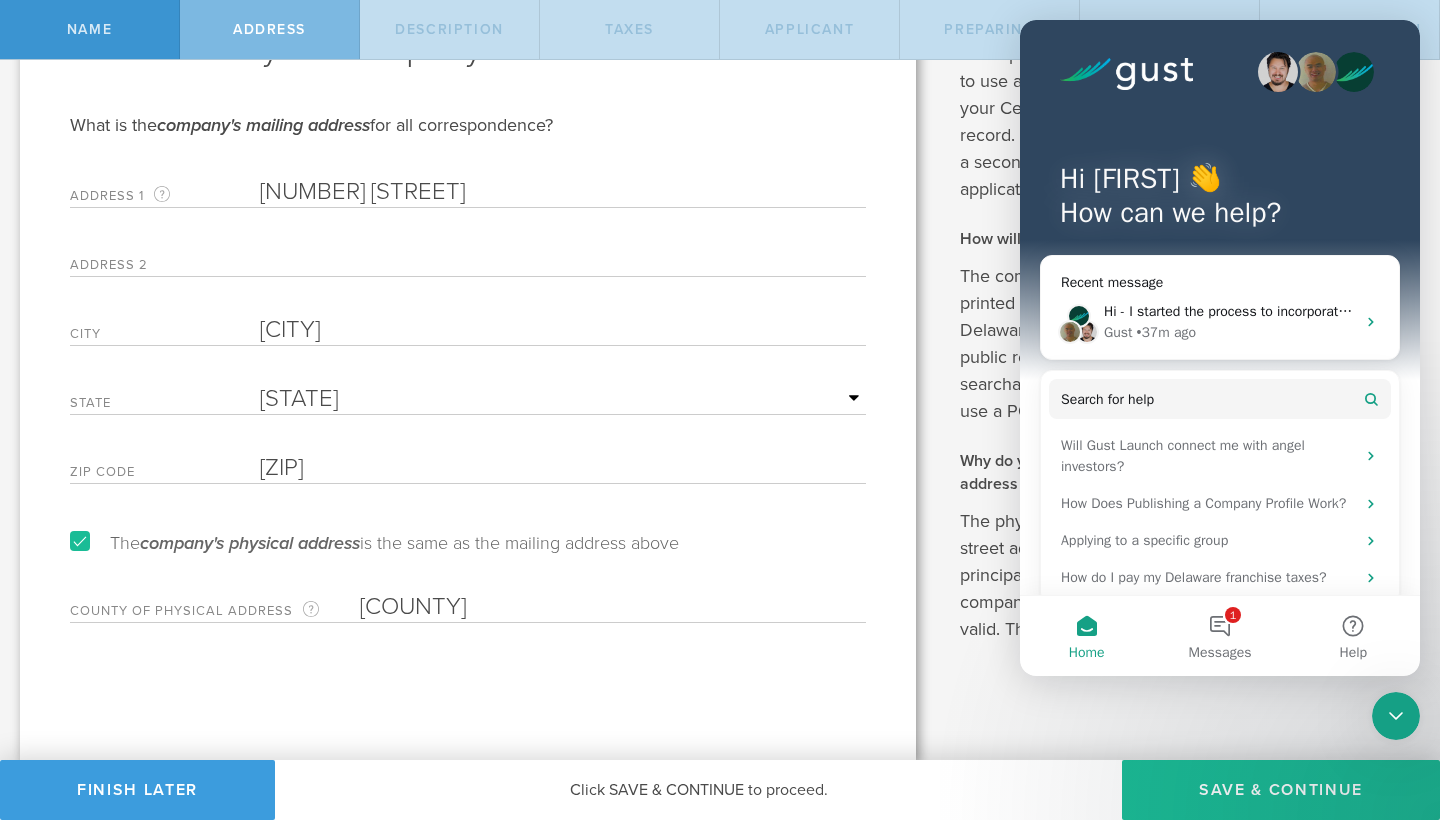 type on "[COUNTY]" 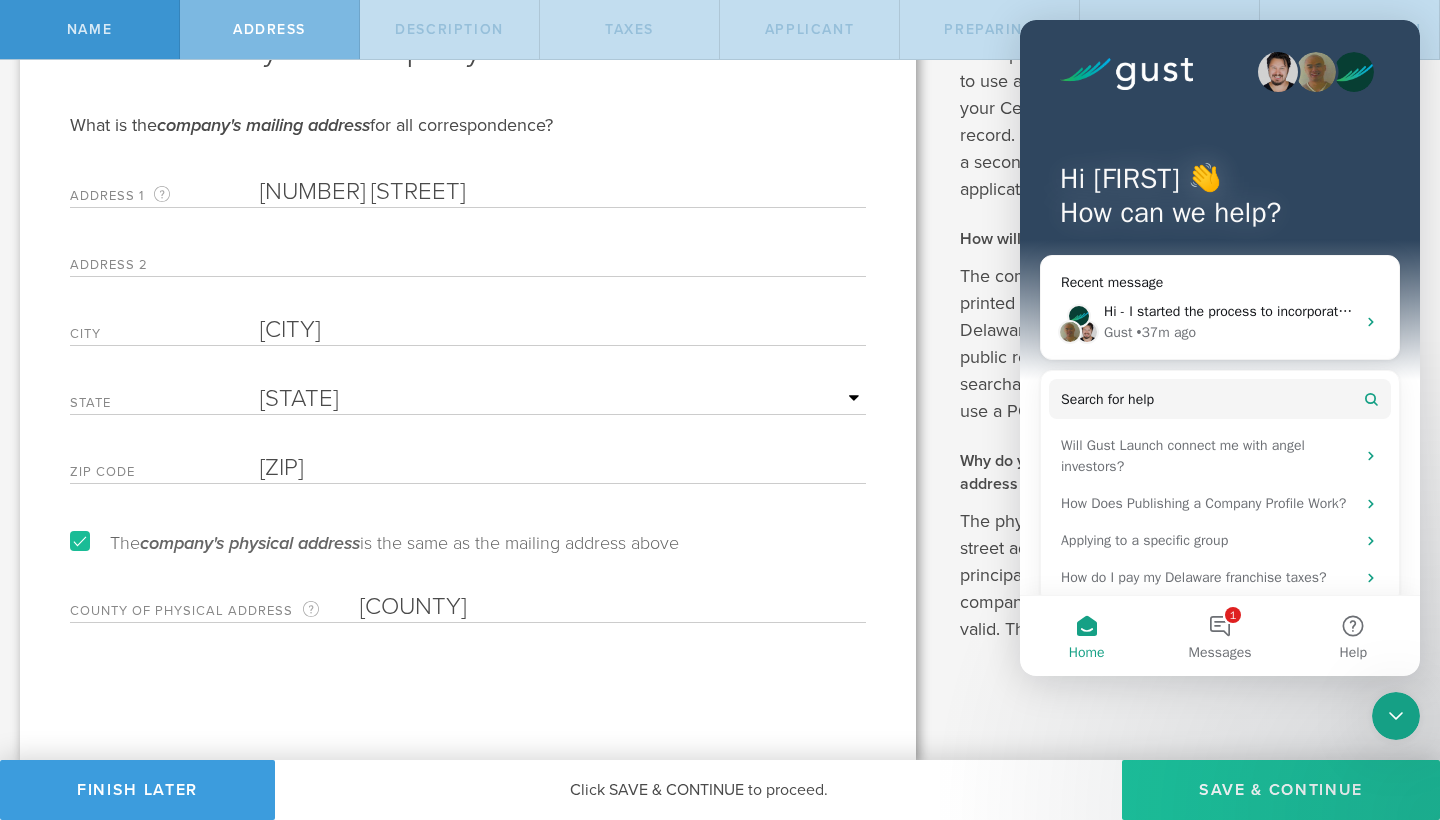 click on "Save & Continue" at bounding box center [1281, 790] 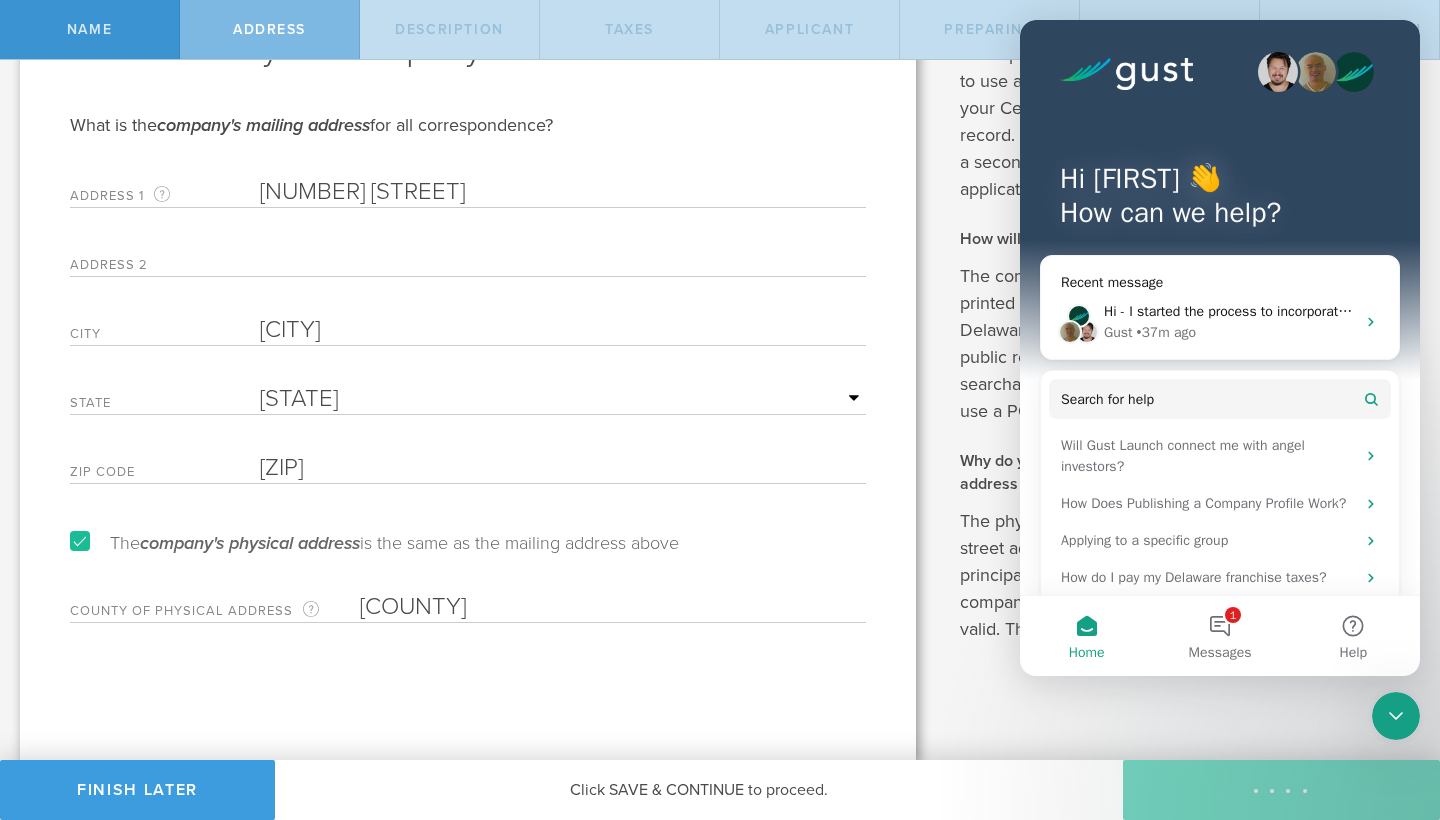 scroll, scrollTop: 0, scrollLeft: 0, axis: both 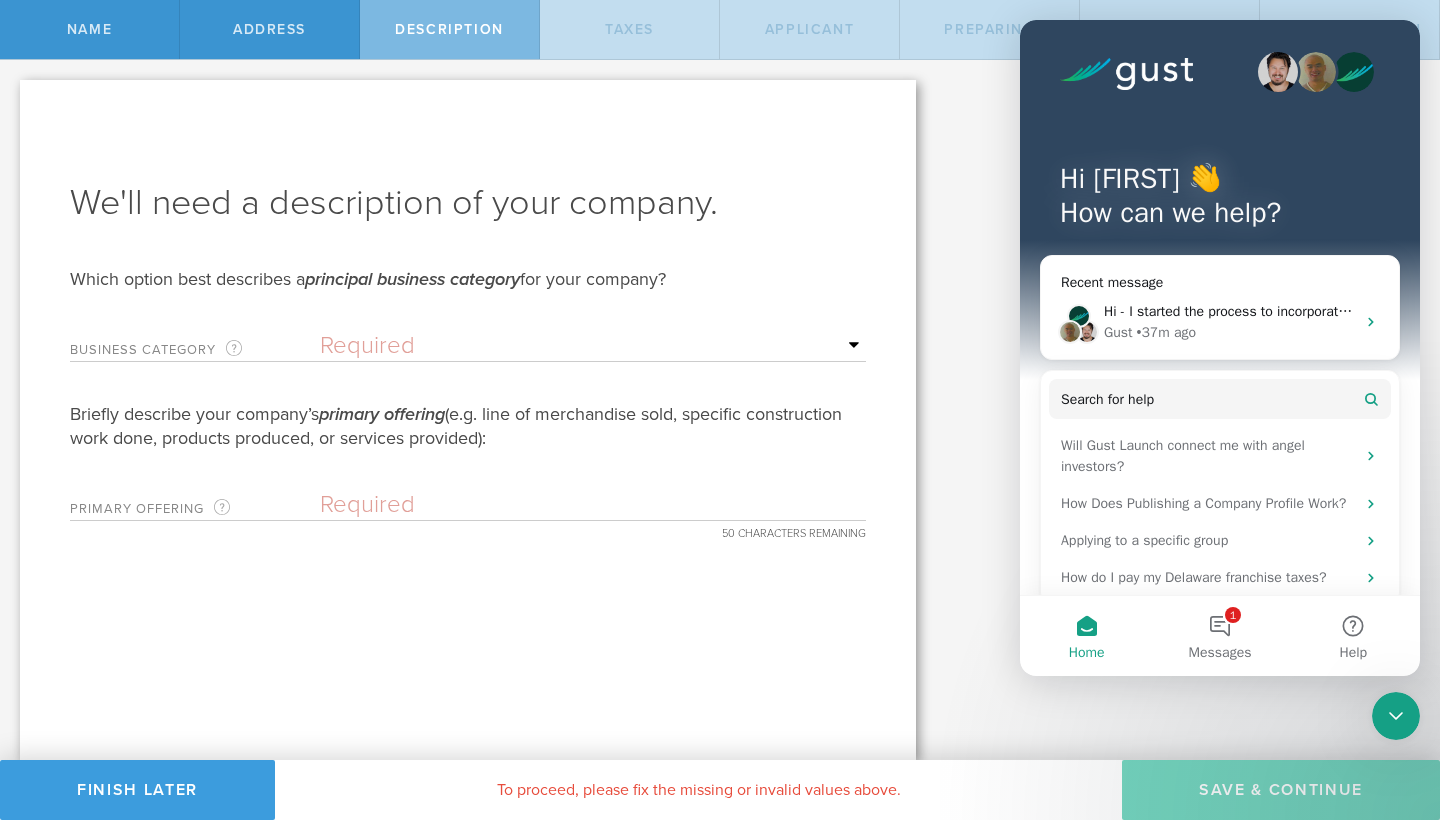 select on "other" 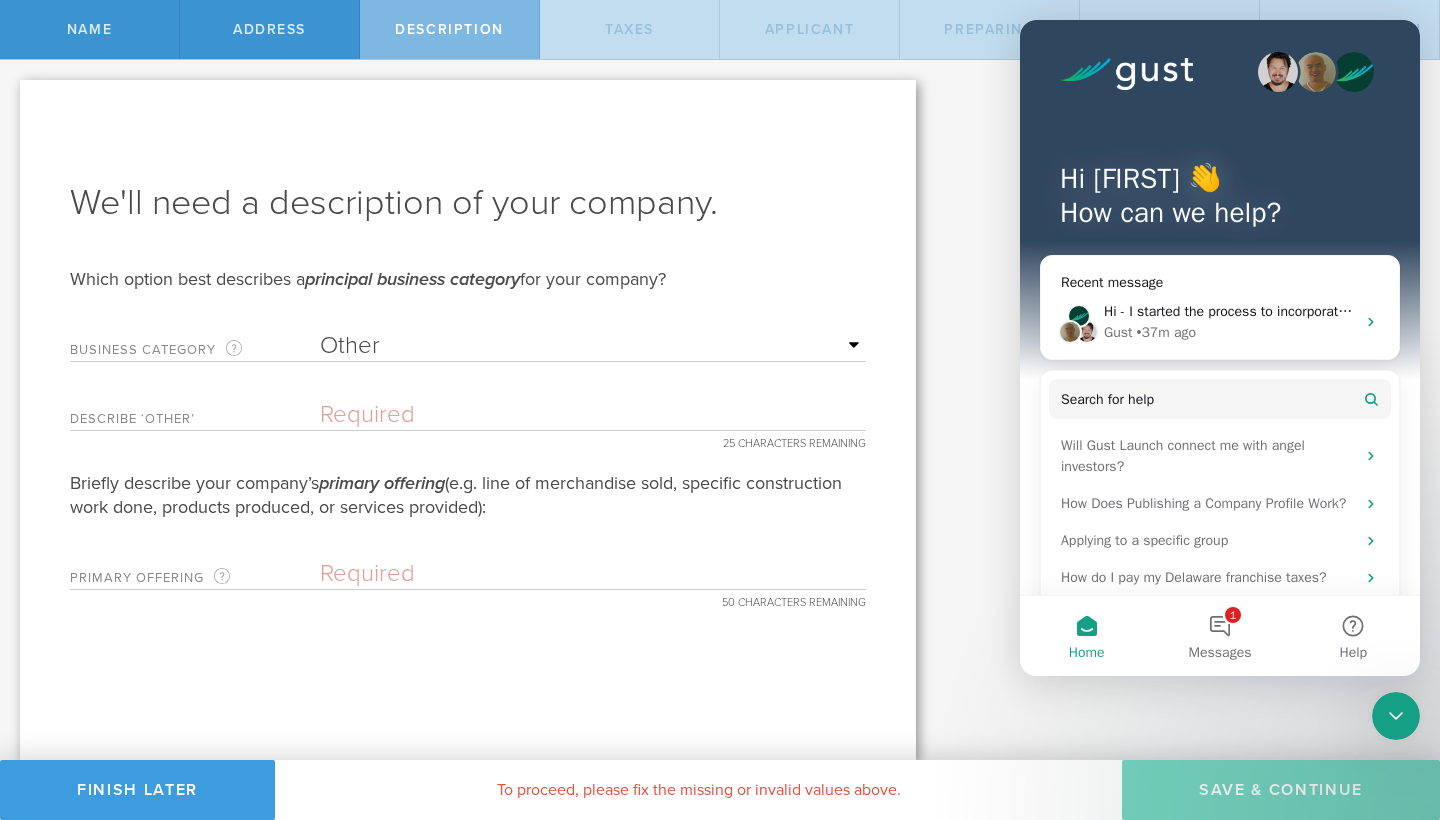 click at bounding box center [593, 415] 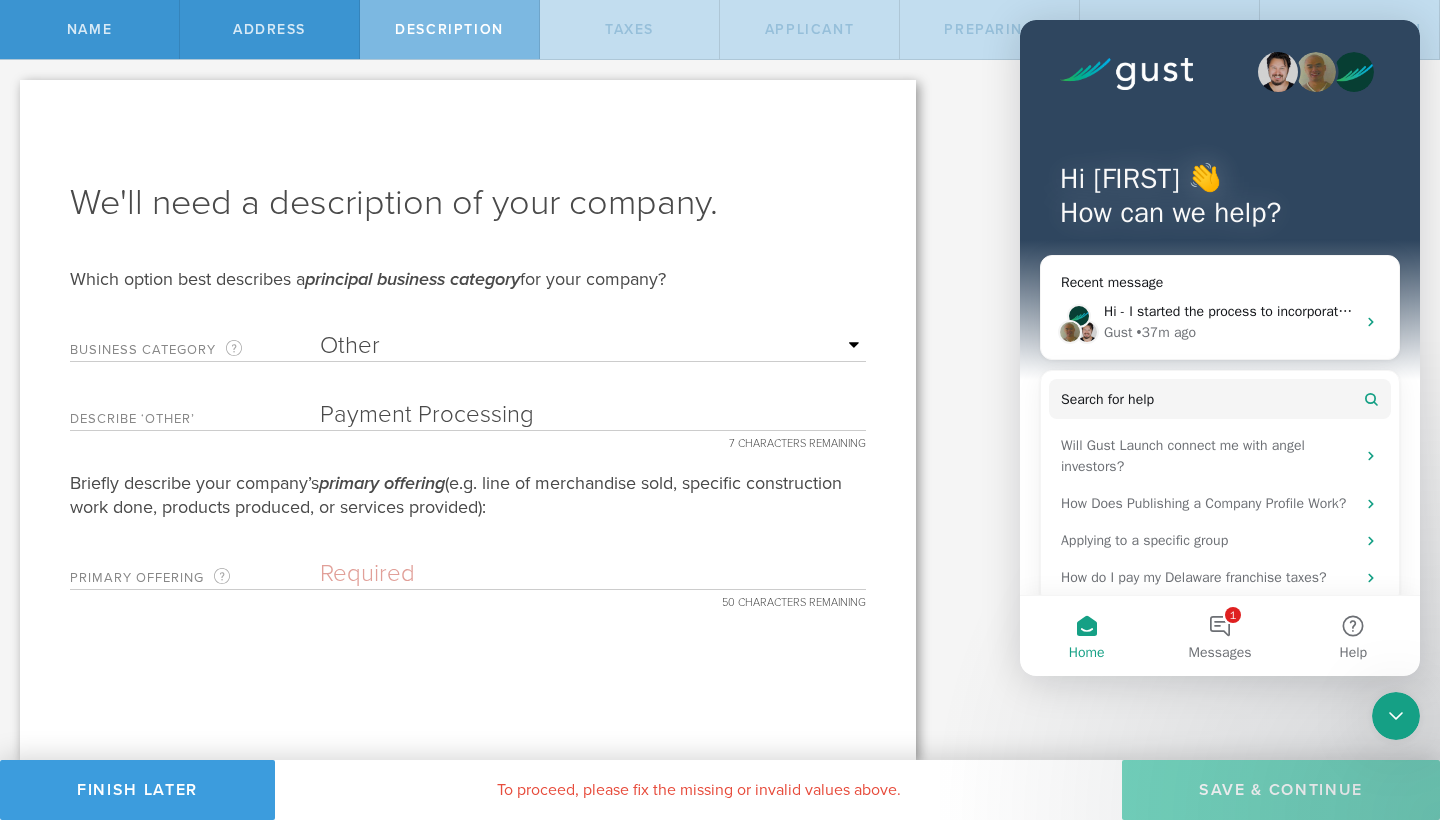 click on "Payment Processing" at bounding box center [593, 415] 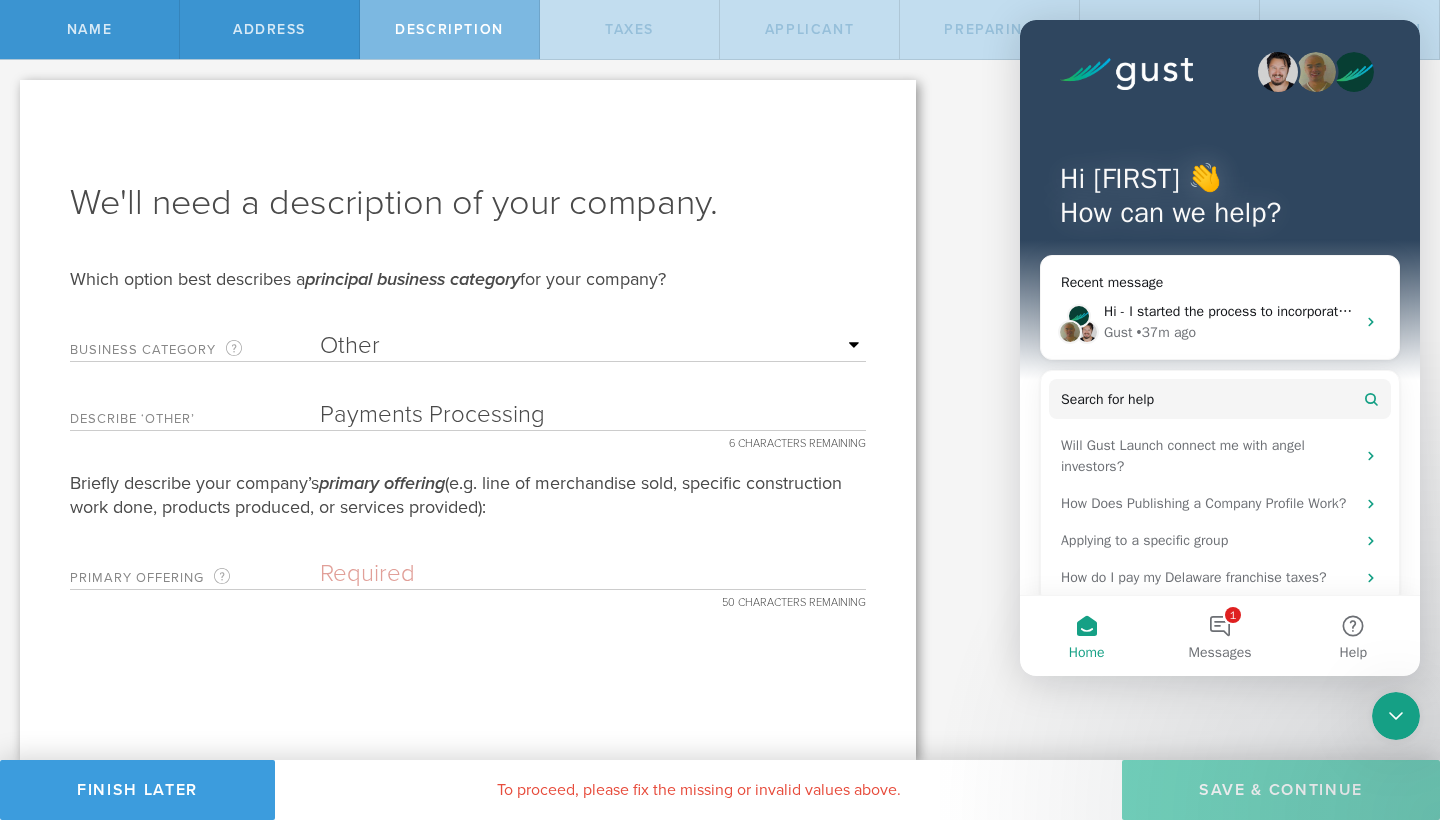 click on "Payments Processing" at bounding box center (593, 415) 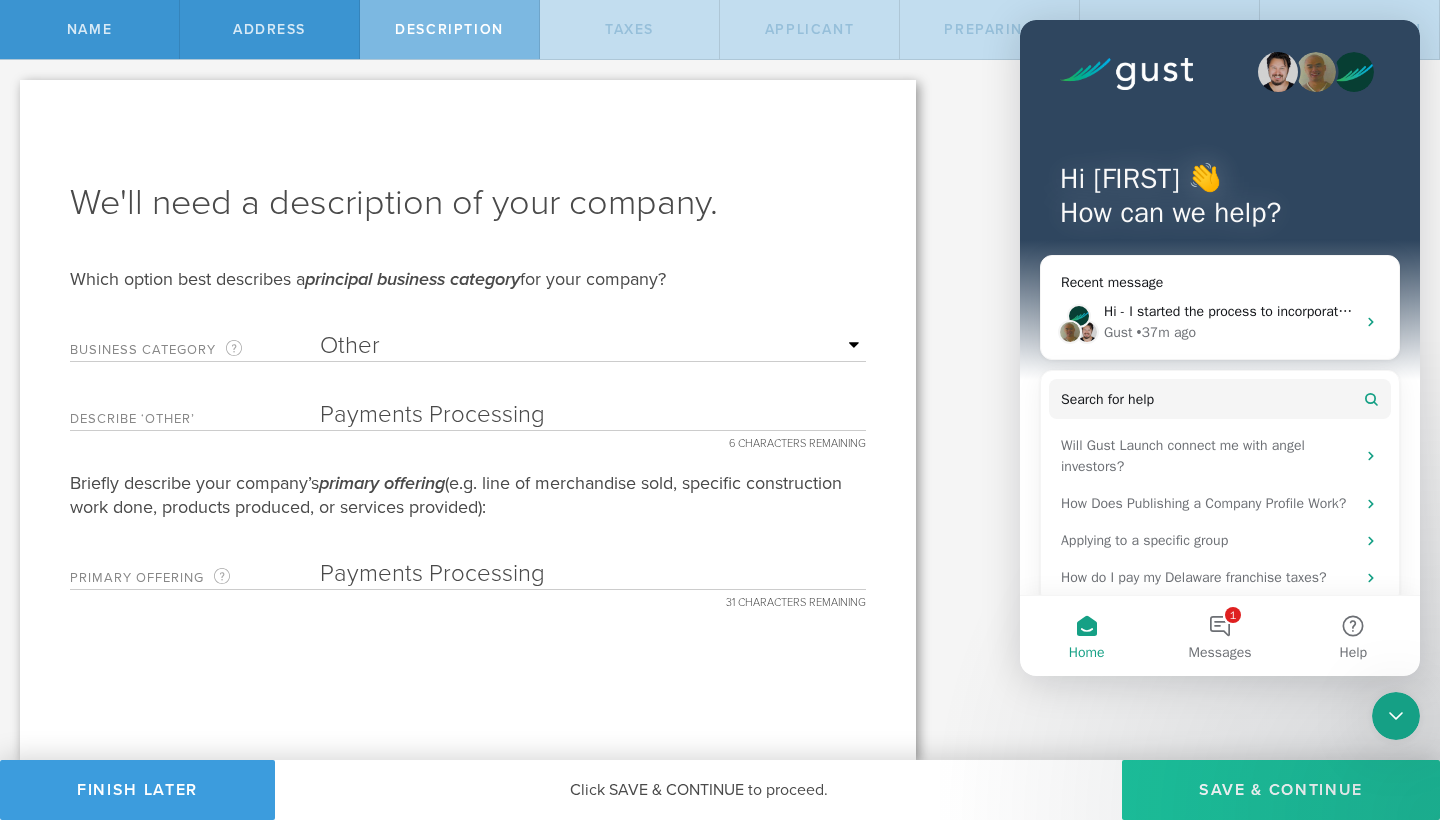 type on "Payments Processing" 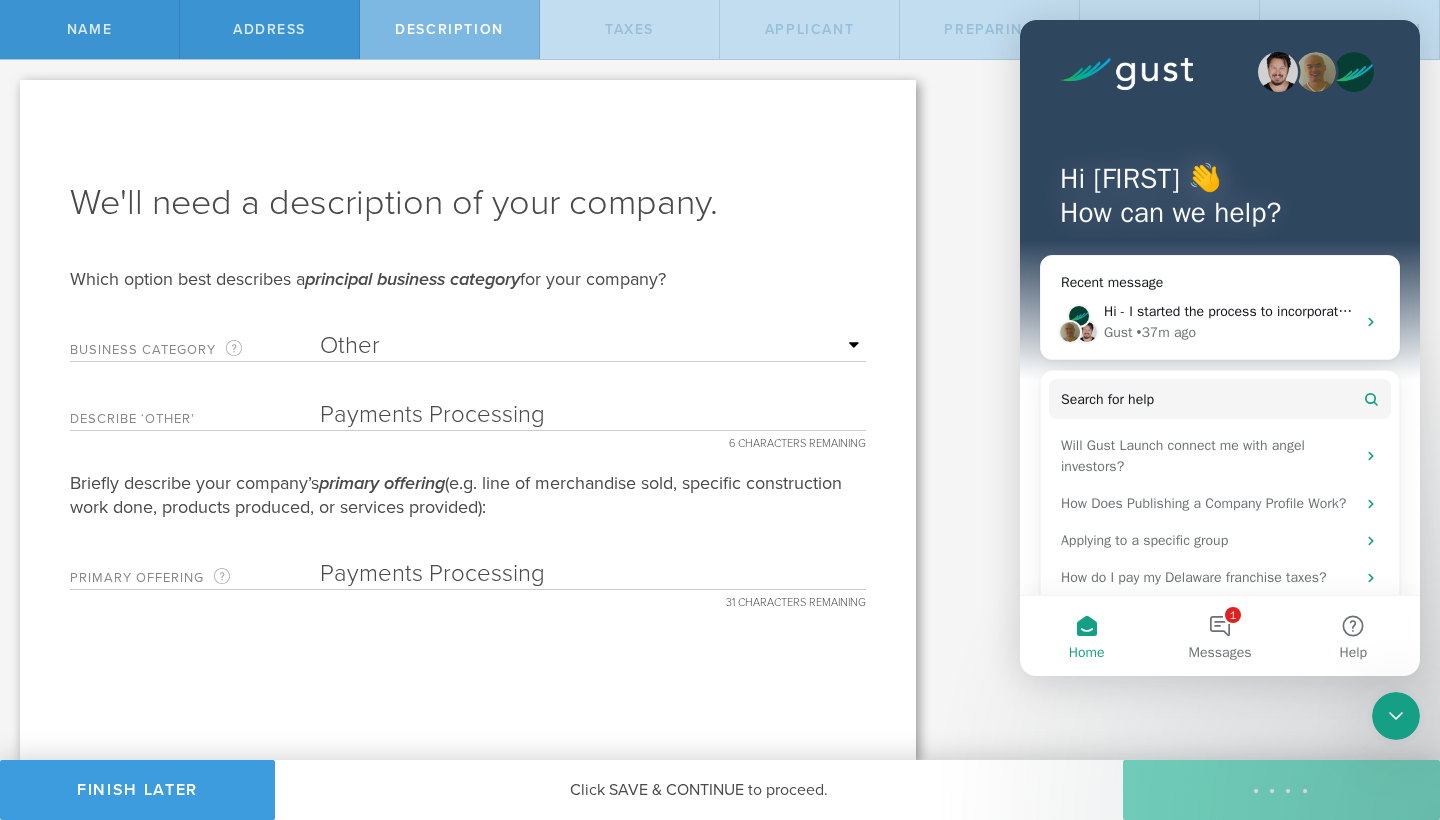 type on "0" 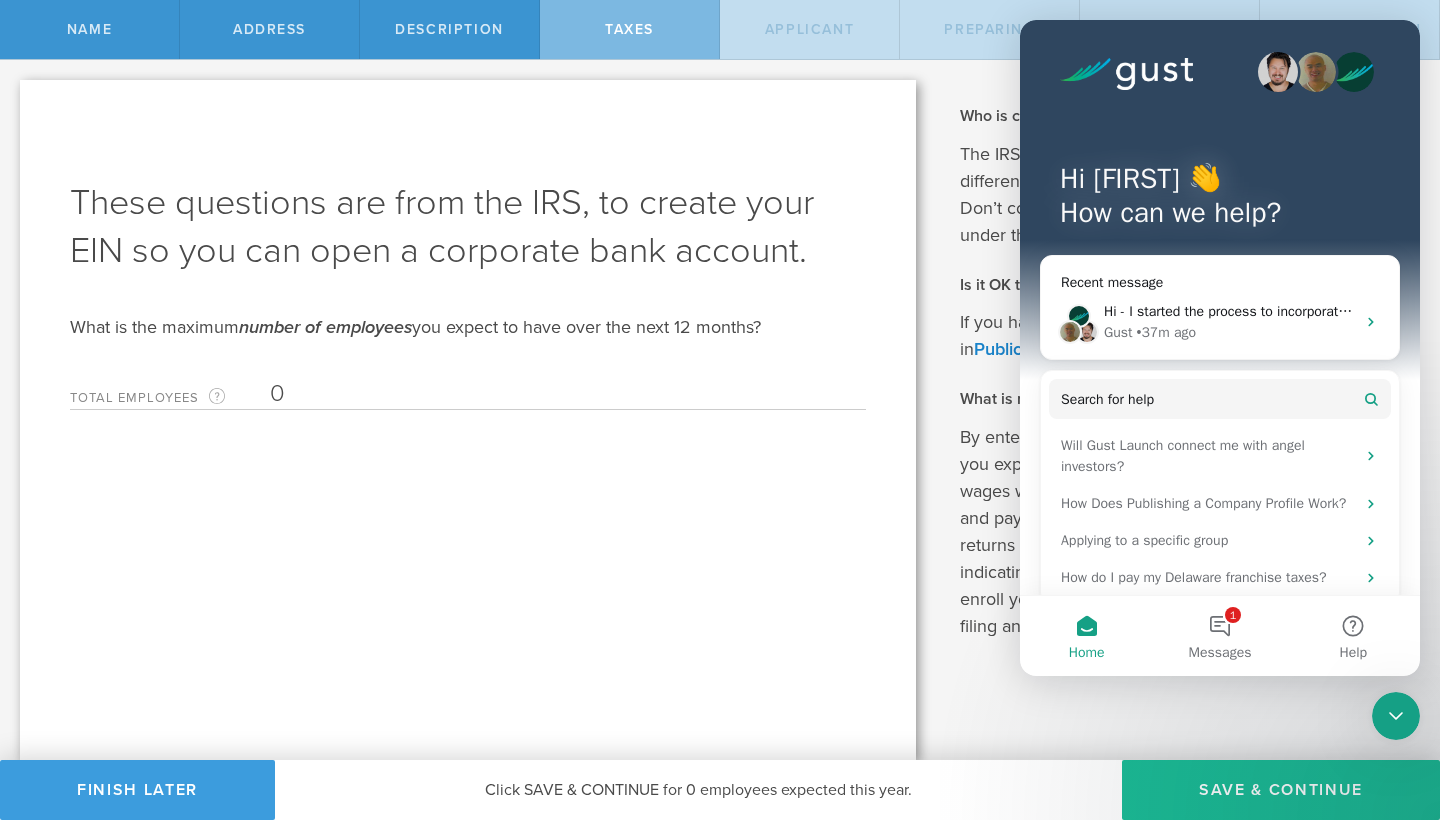 click on "0" at bounding box center (563, 394) 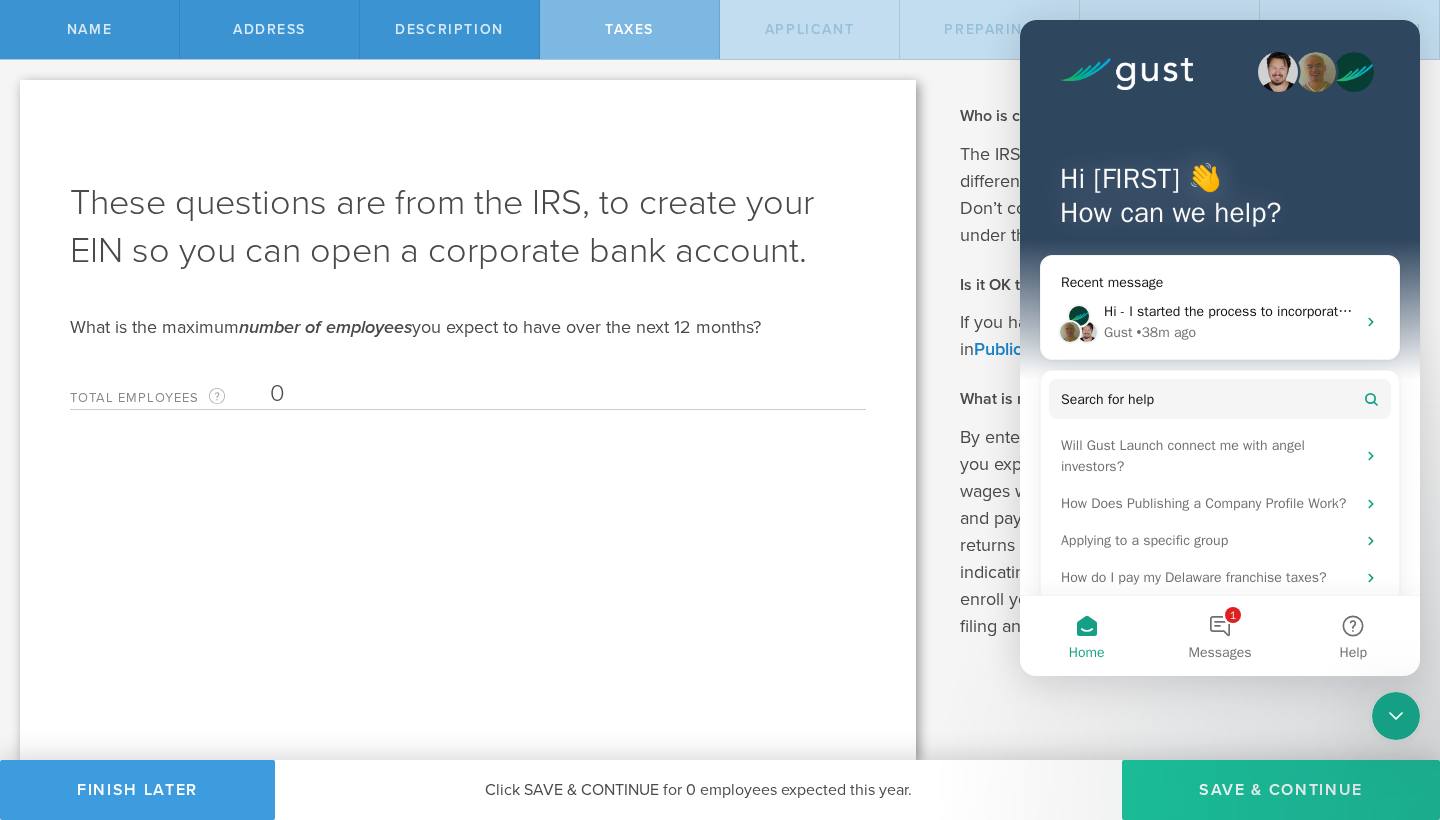 click on "Save & Continue" at bounding box center [1281, 790] 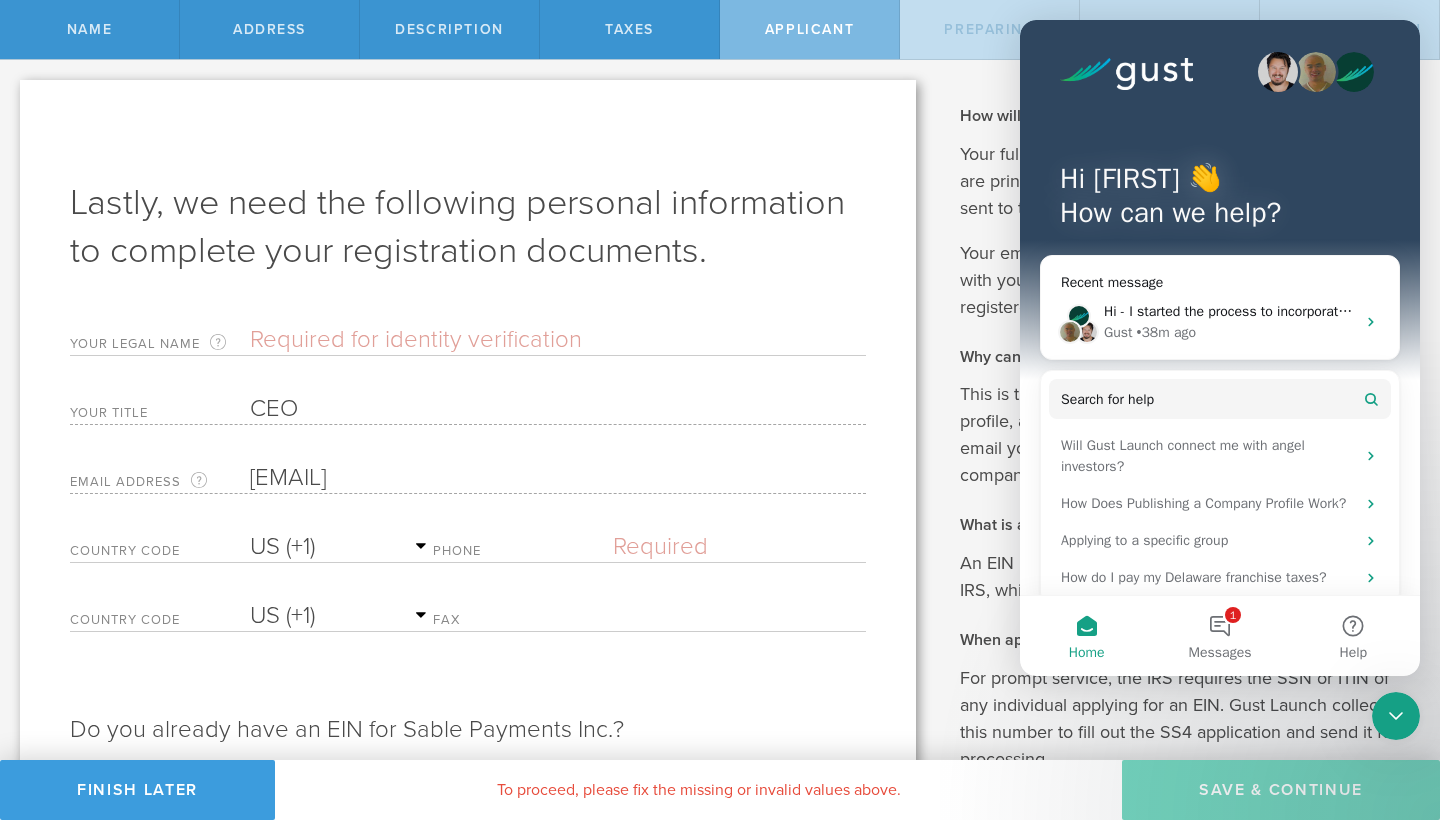 click at bounding box center [558, 340] 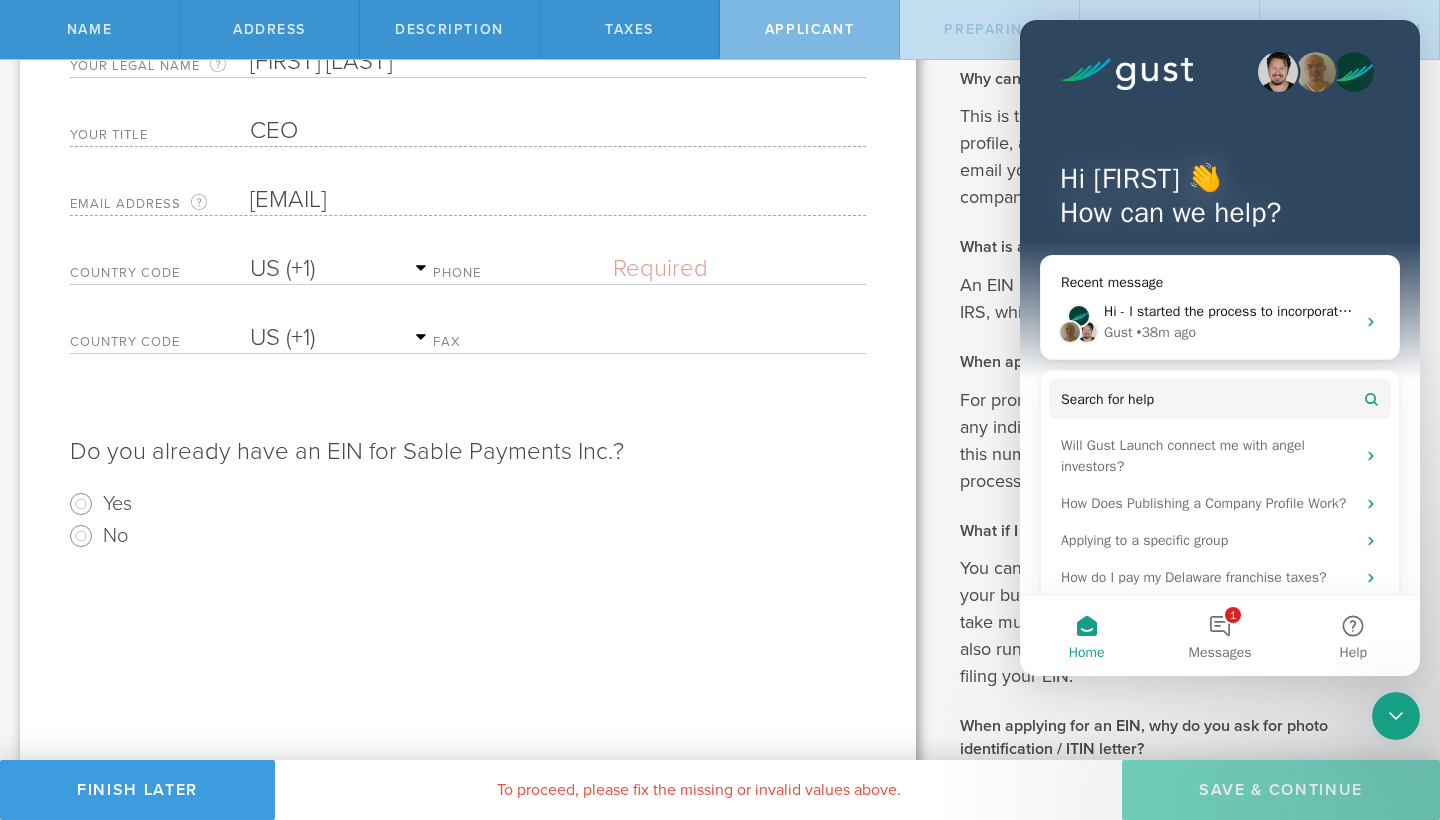 scroll, scrollTop: 283, scrollLeft: 0, axis: vertical 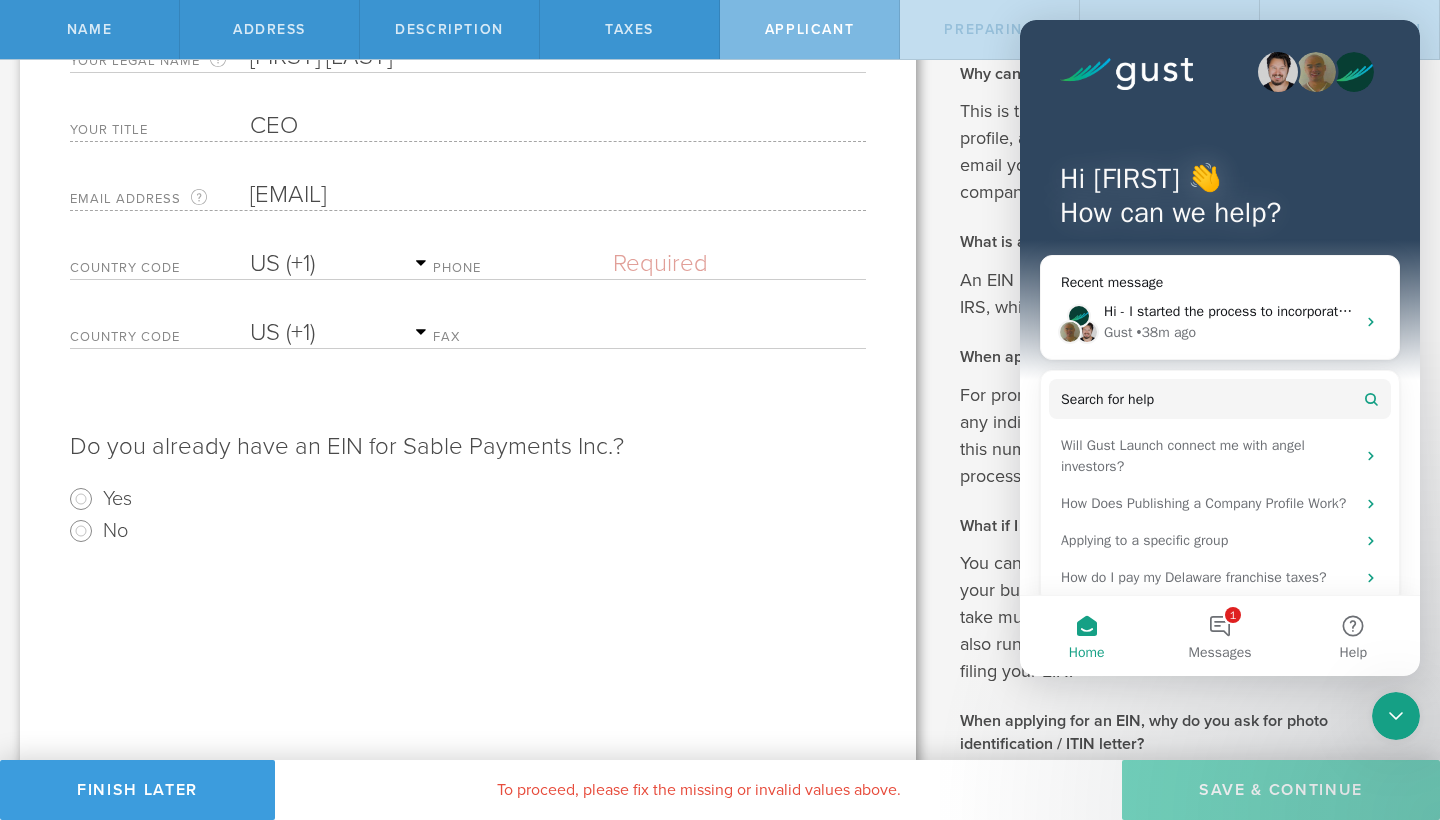 type on "[FIRST] [LAST]" 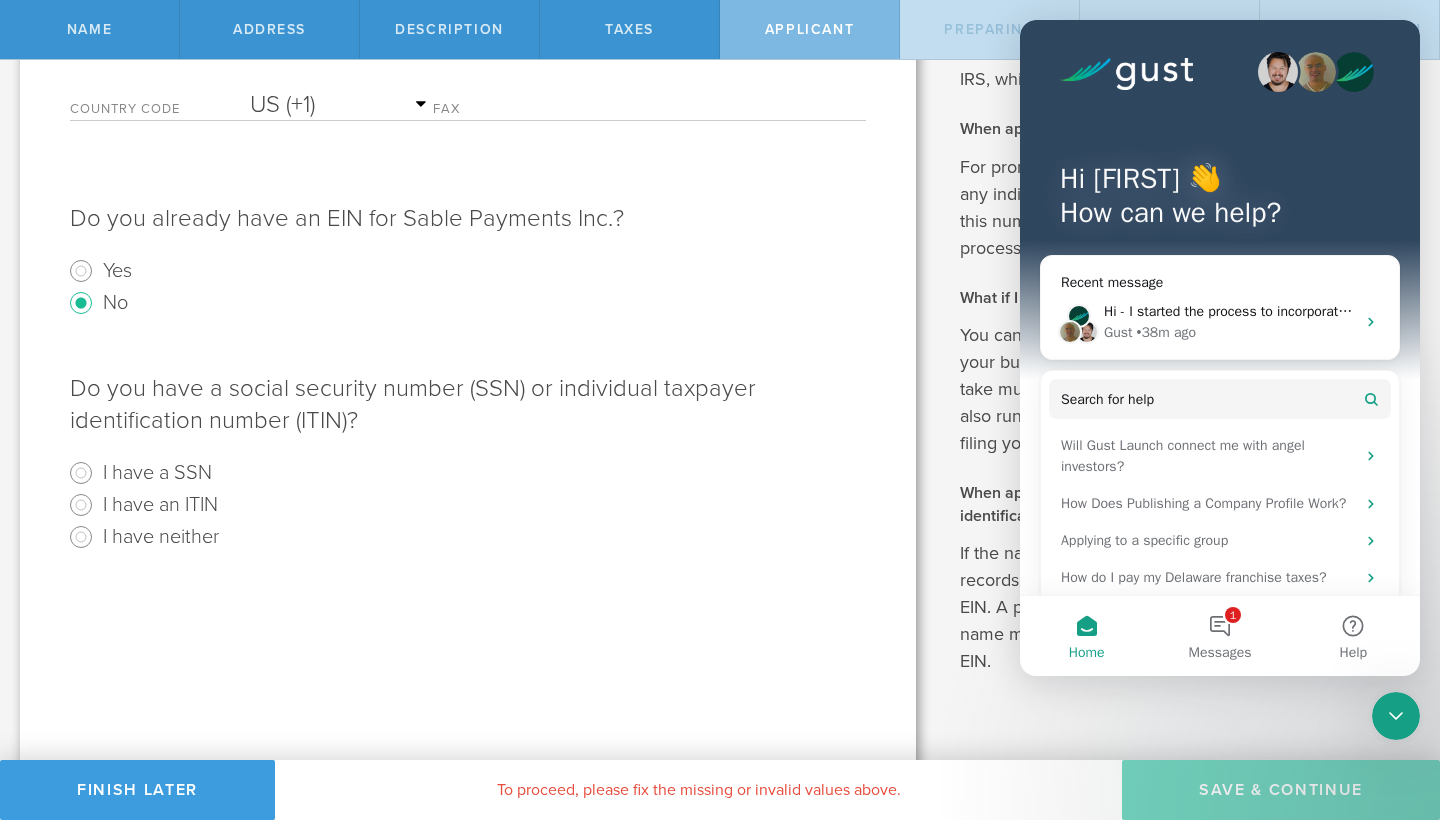scroll, scrollTop: 517, scrollLeft: 0, axis: vertical 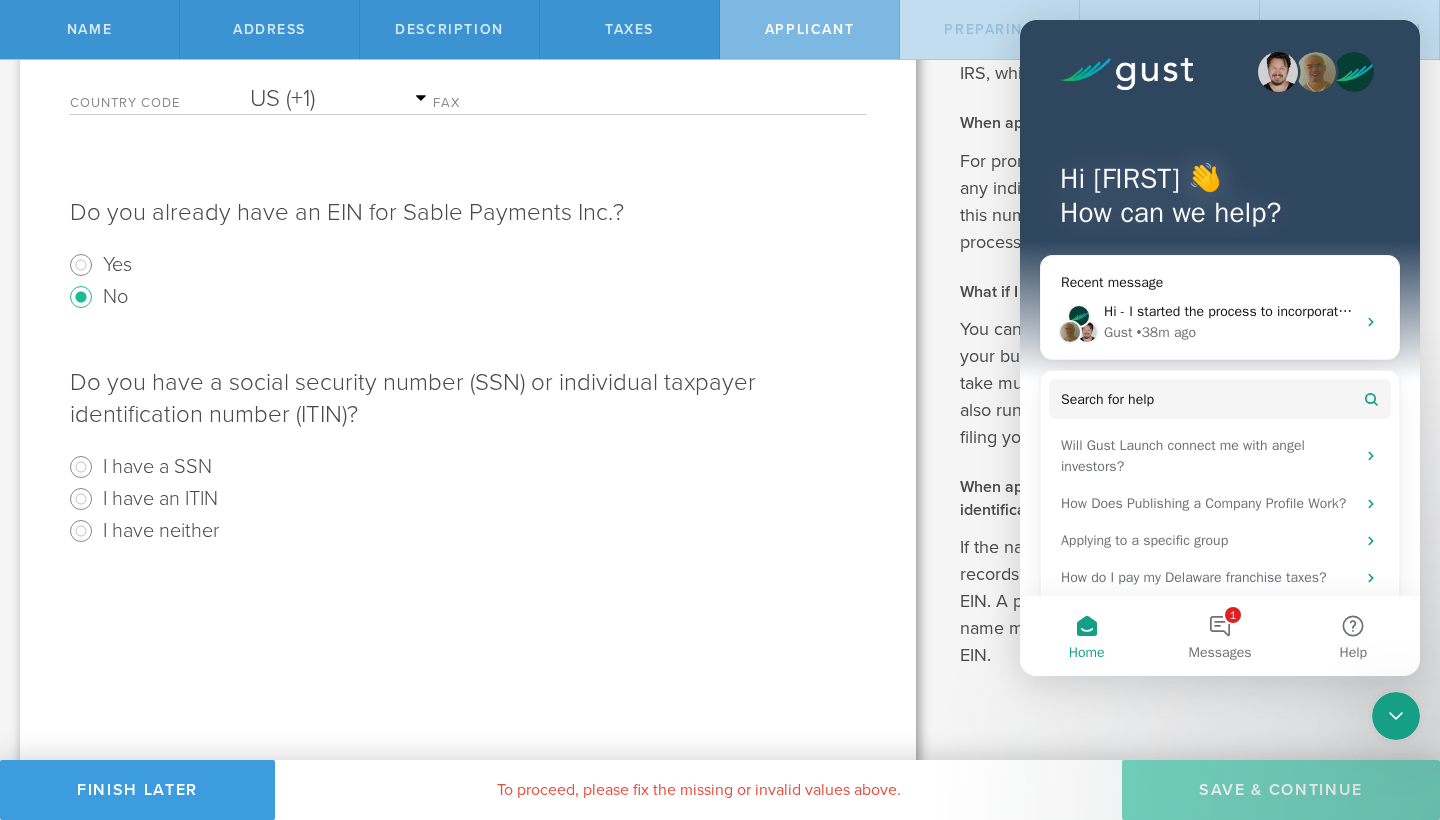 click on "I have a SSN" at bounding box center (81, 467) 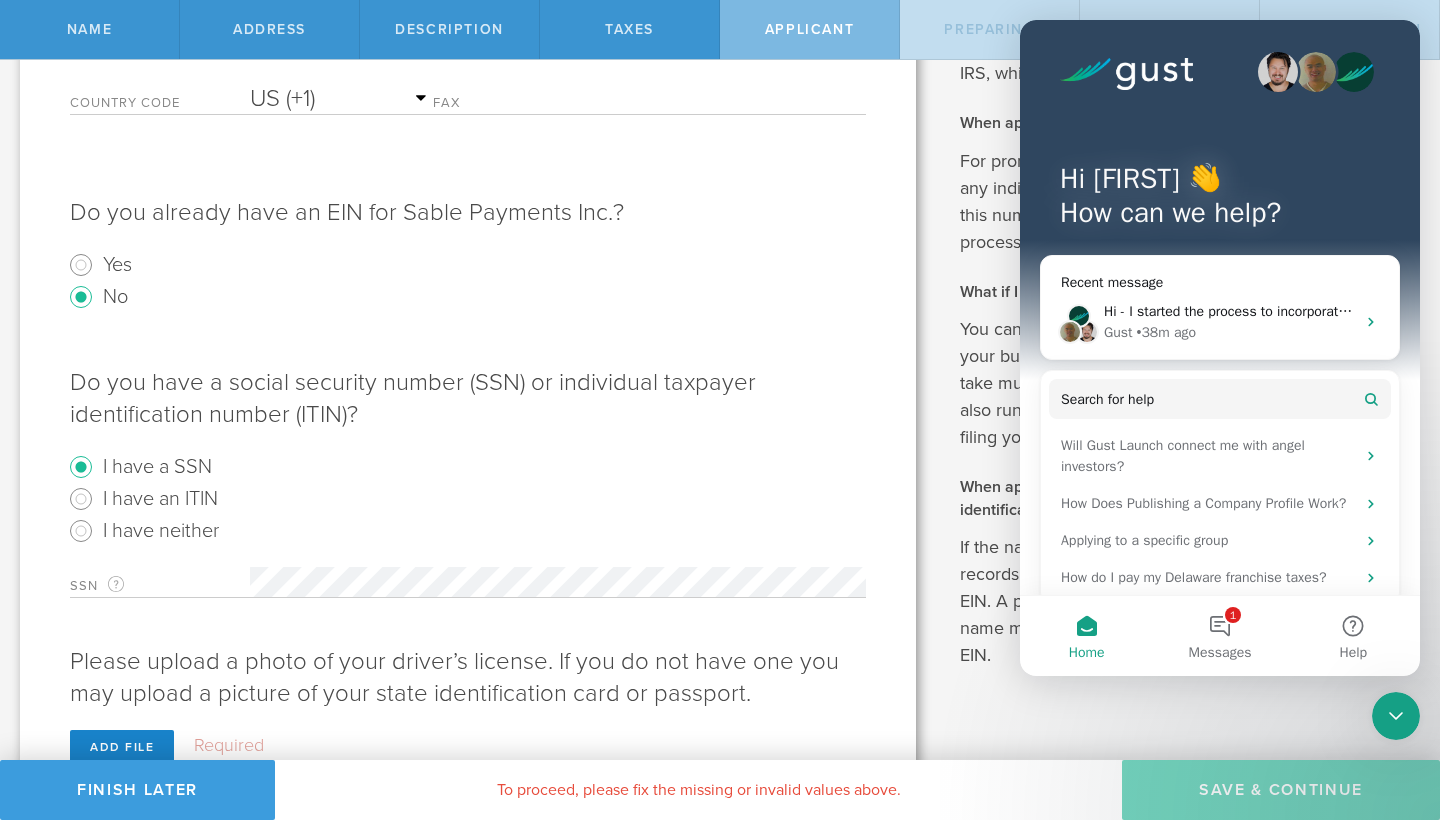 scroll, scrollTop: 586, scrollLeft: 0, axis: vertical 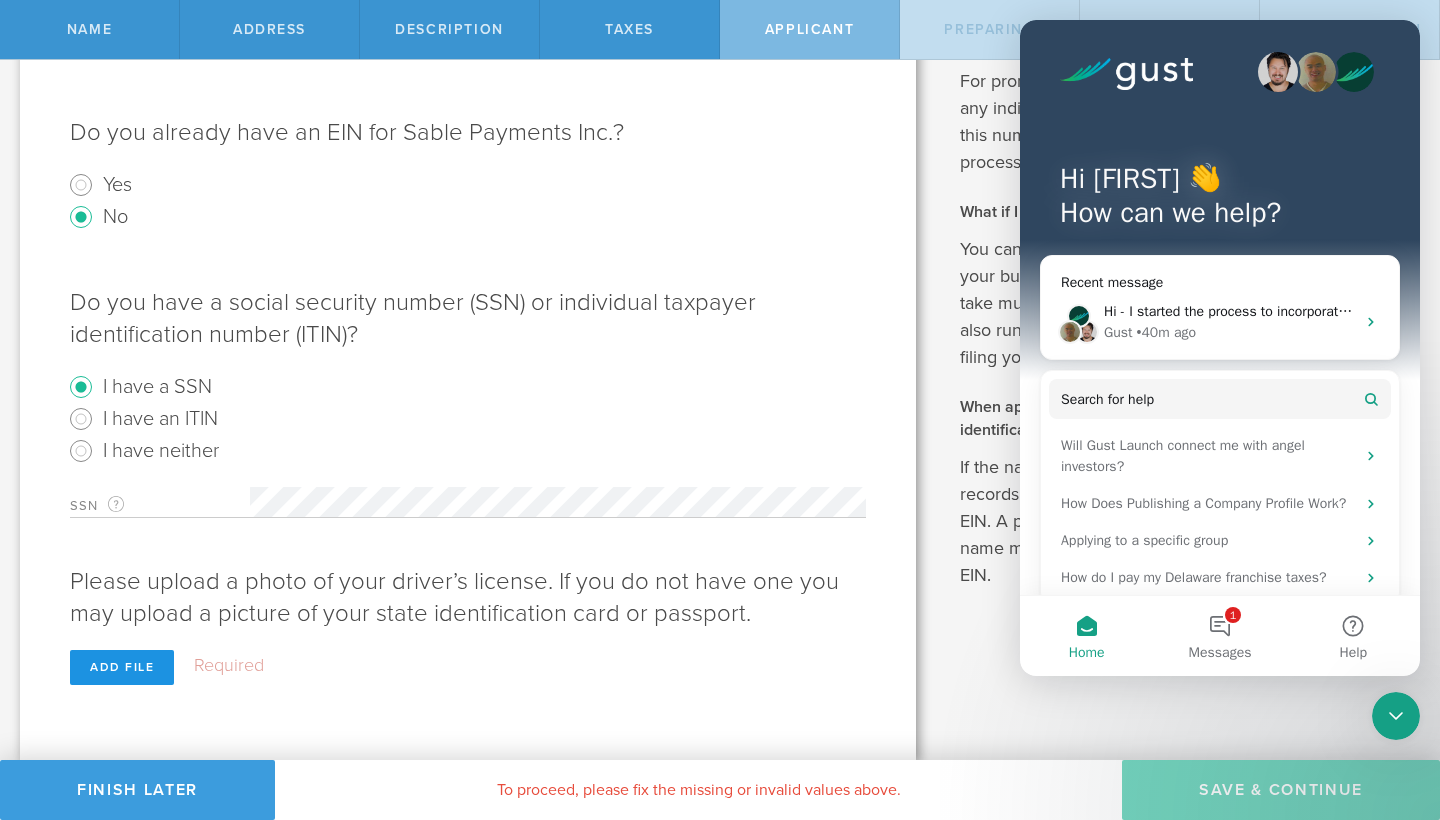 click on "Add file" at bounding box center (122, 667) 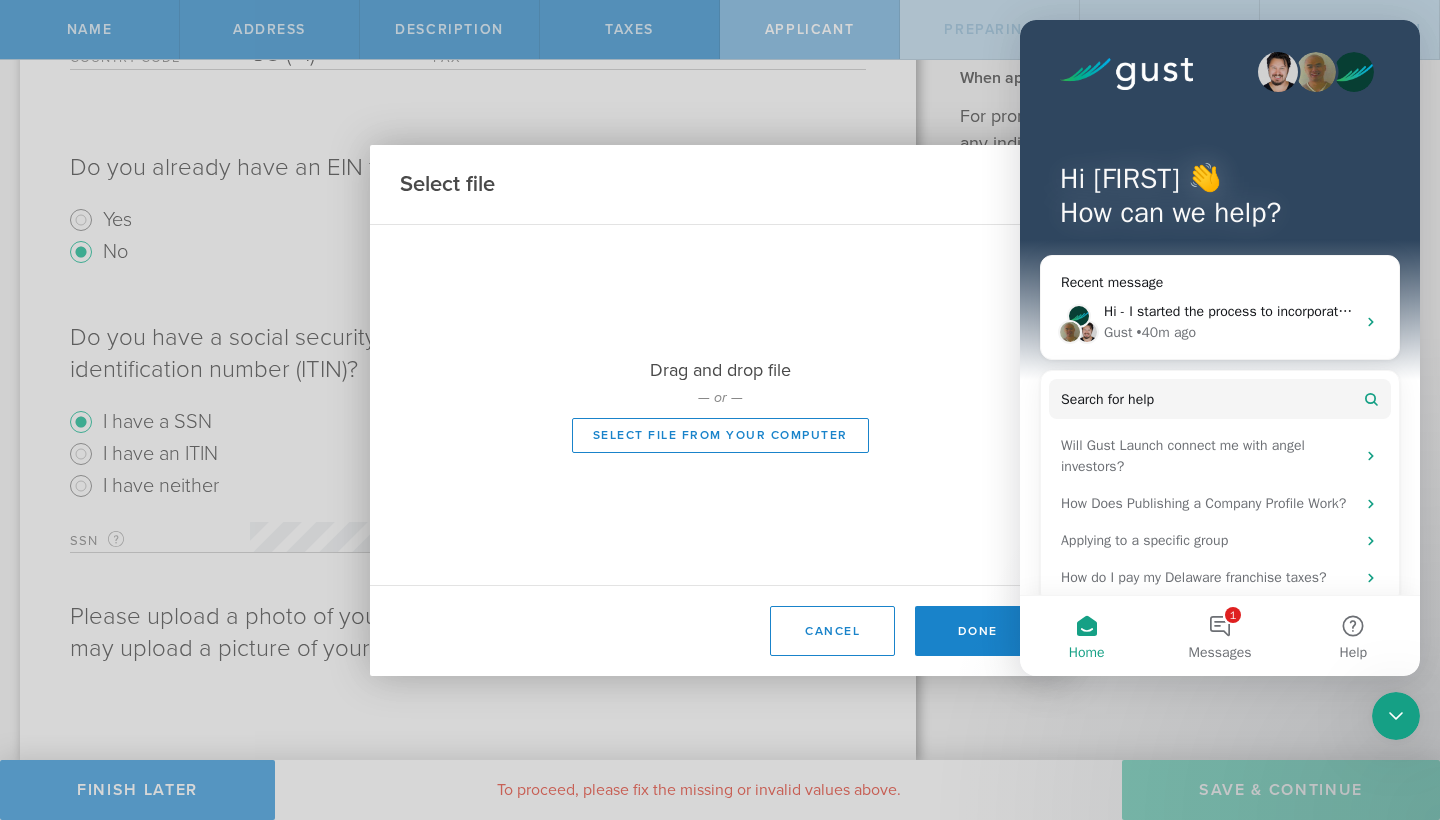 scroll, scrollTop: 562, scrollLeft: 0, axis: vertical 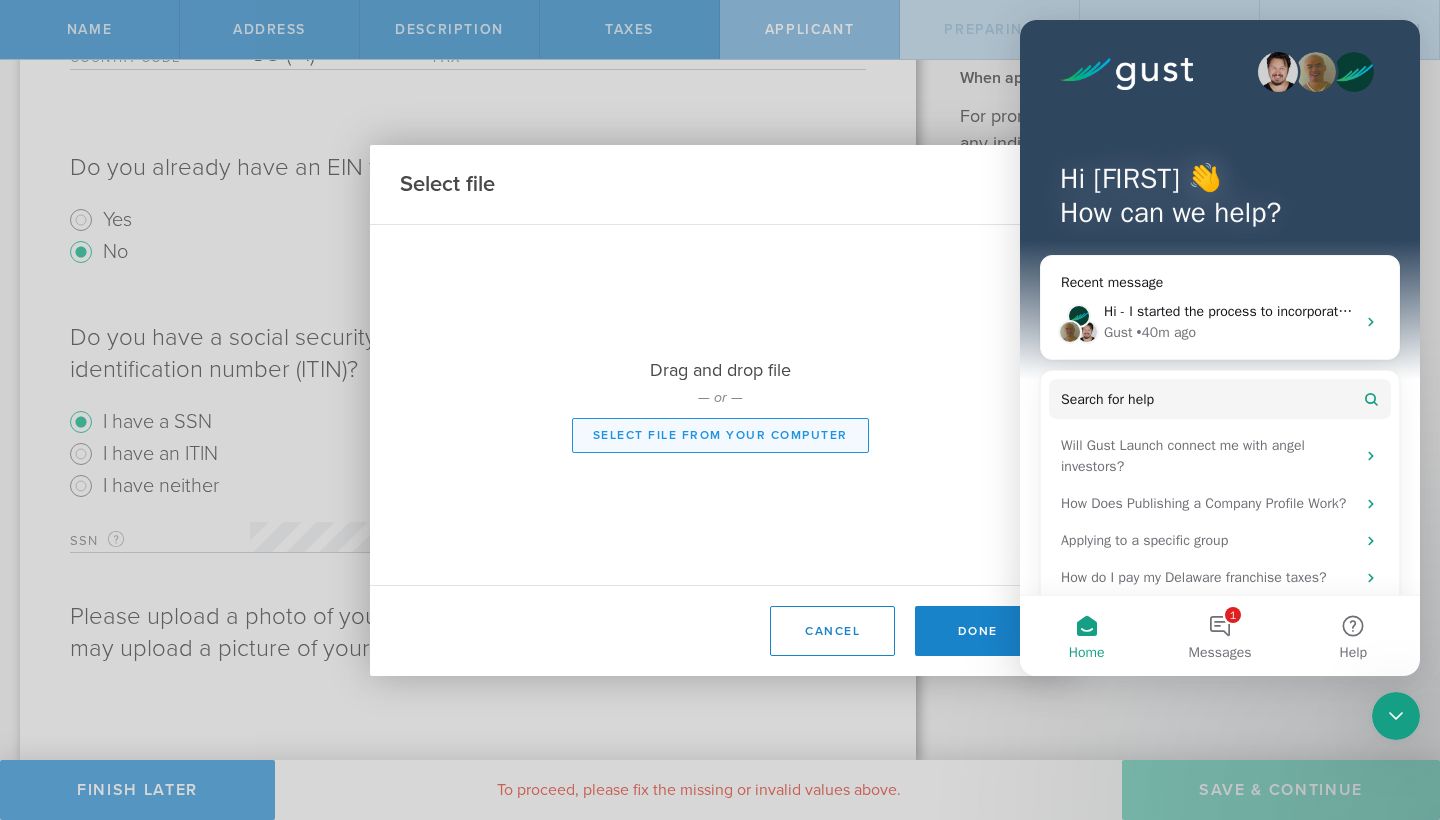 click on "Select file from your computer" at bounding box center (720, 435) 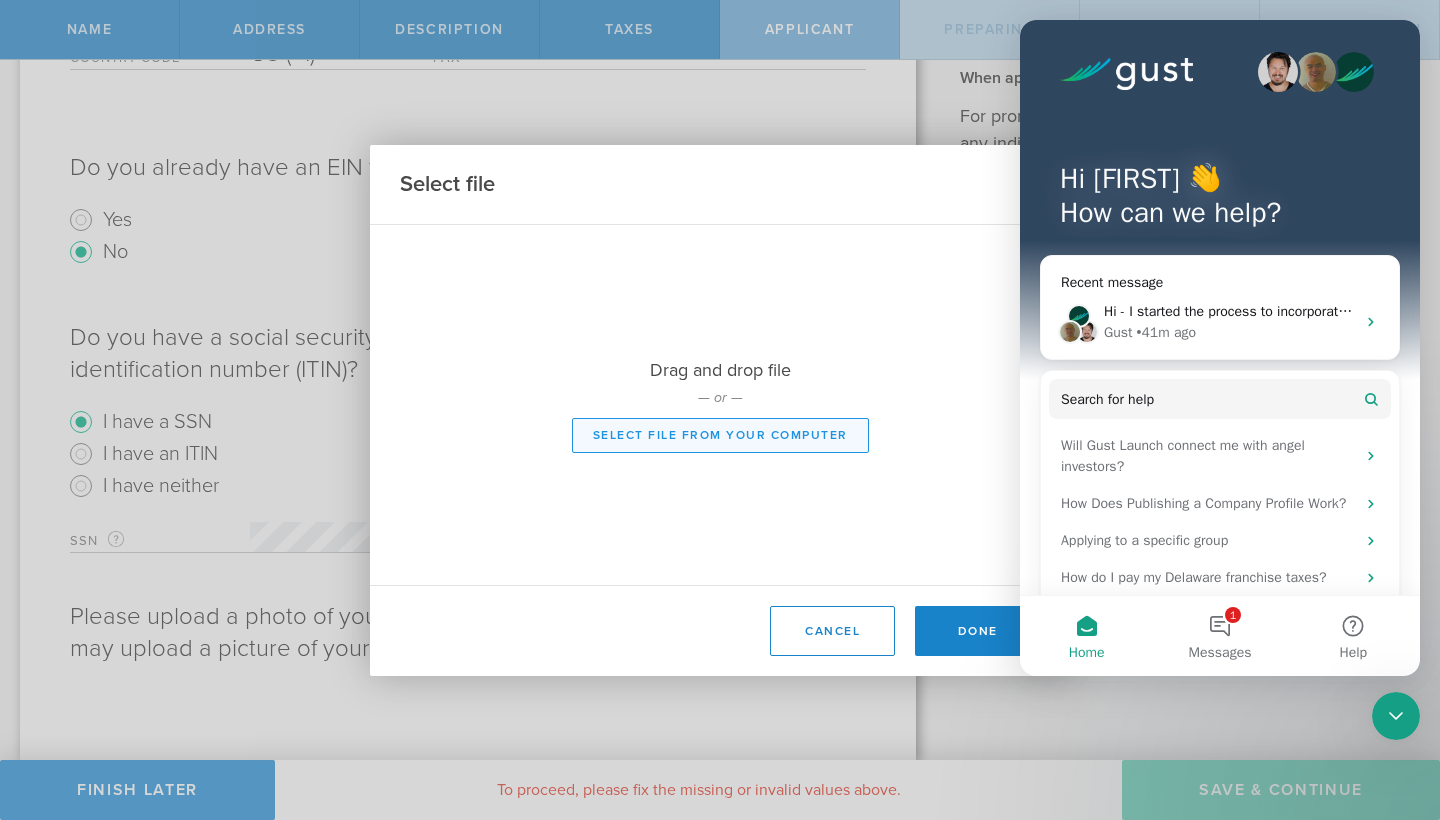 click on "Select file from your computer" at bounding box center [720, 435] 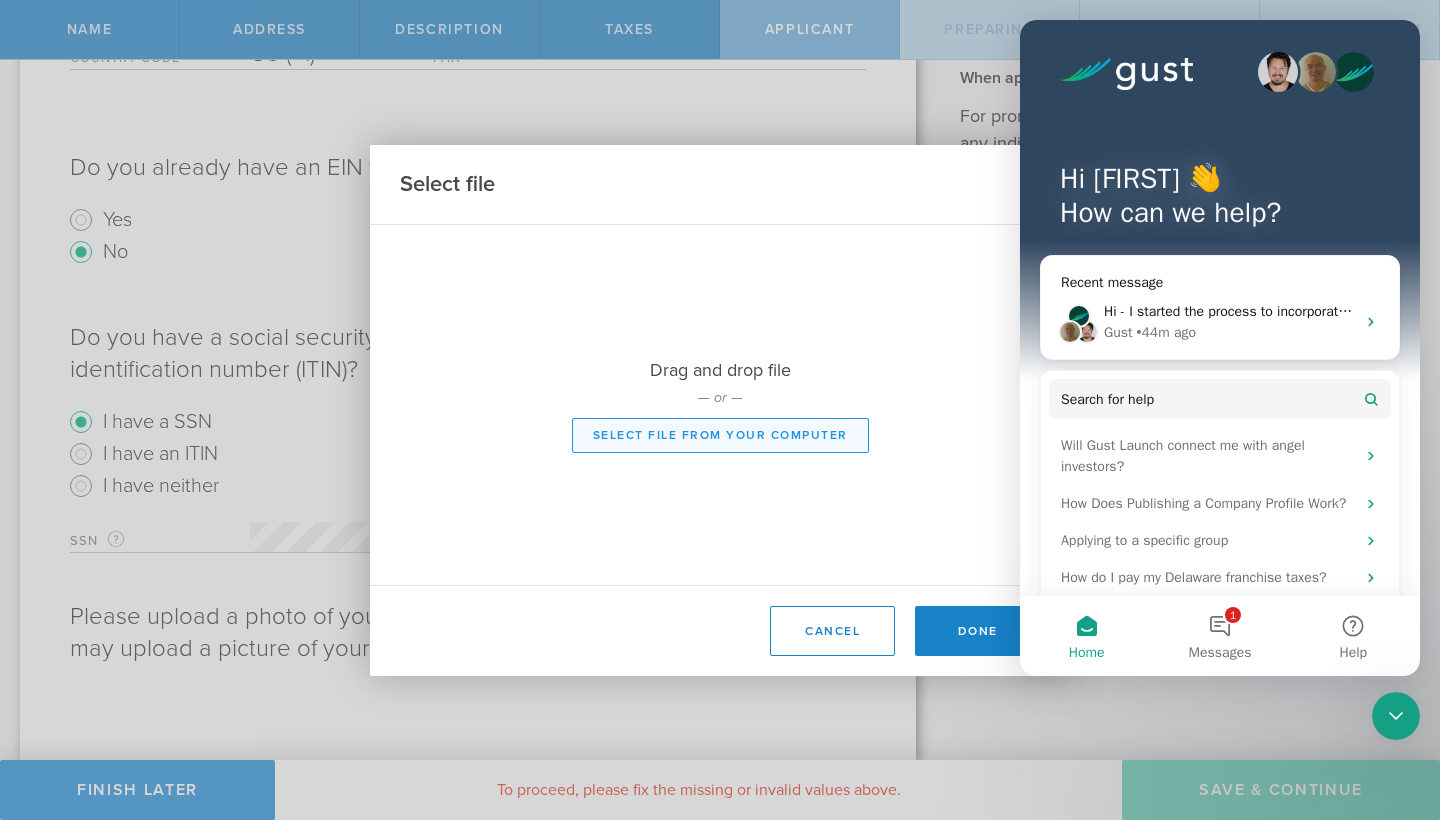 click on "Select file from your computer" at bounding box center [720, 435] 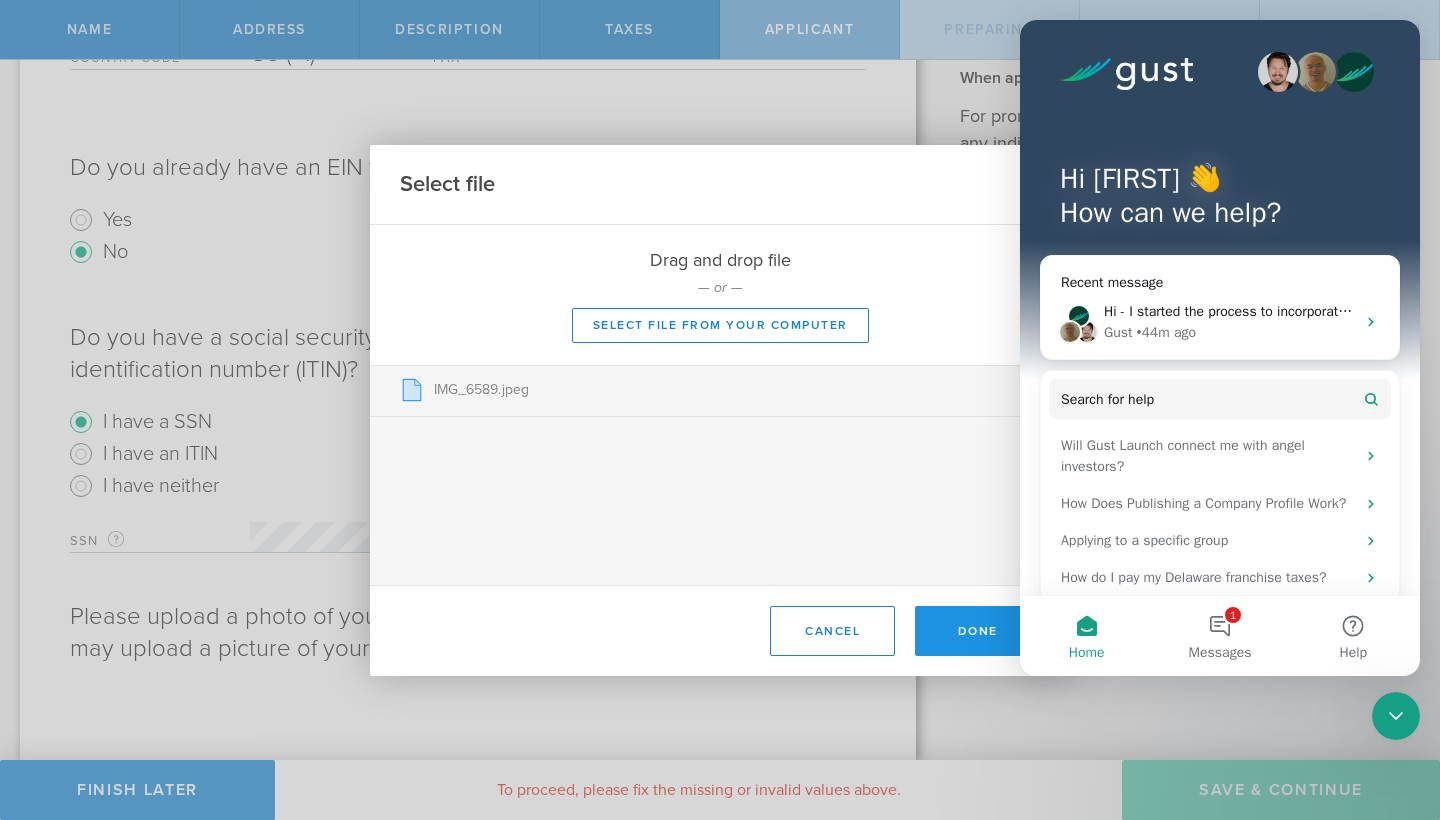 click on "Done" at bounding box center [977, 631] 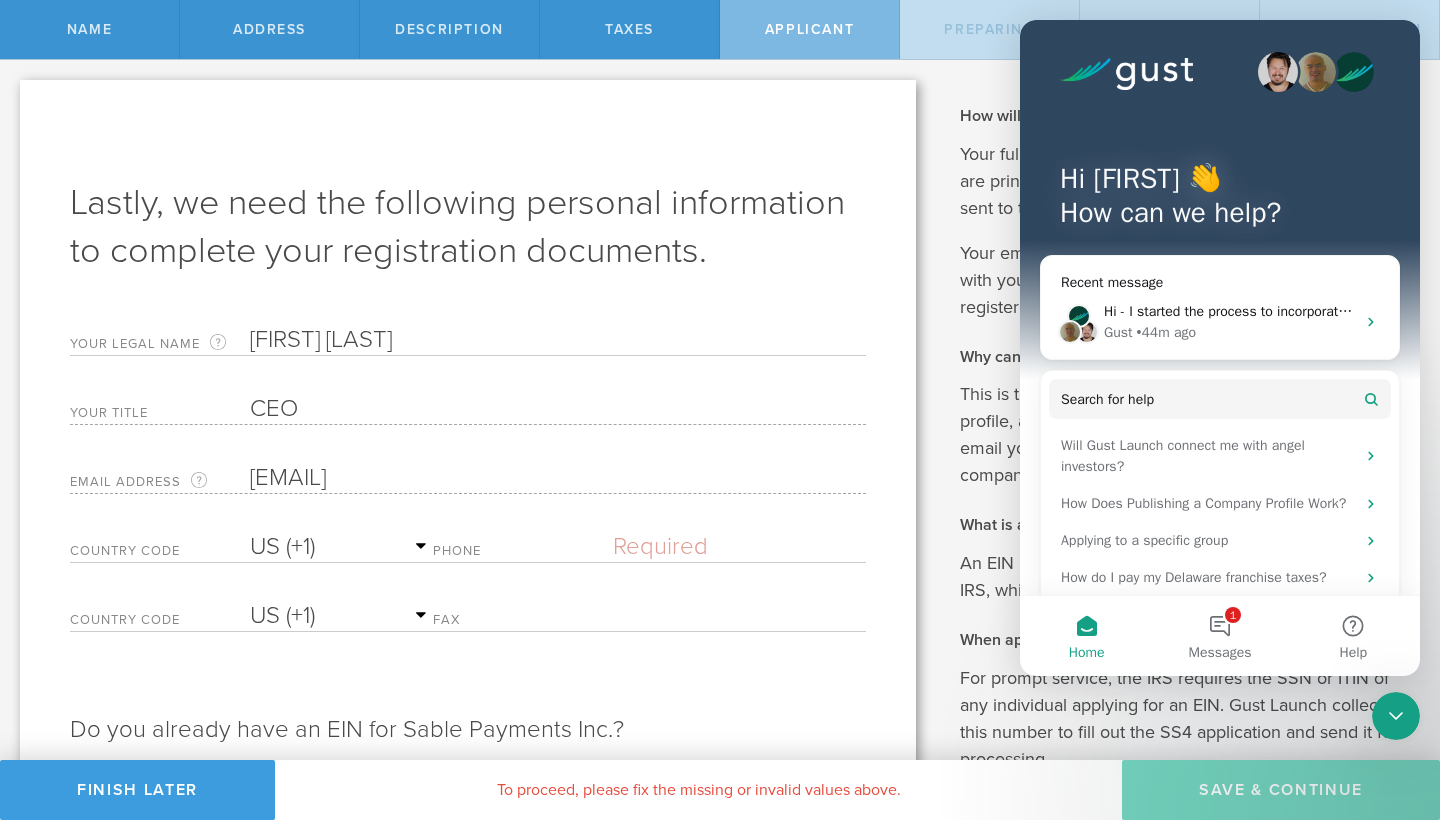 scroll, scrollTop: 0, scrollLeft: 0, axis: both 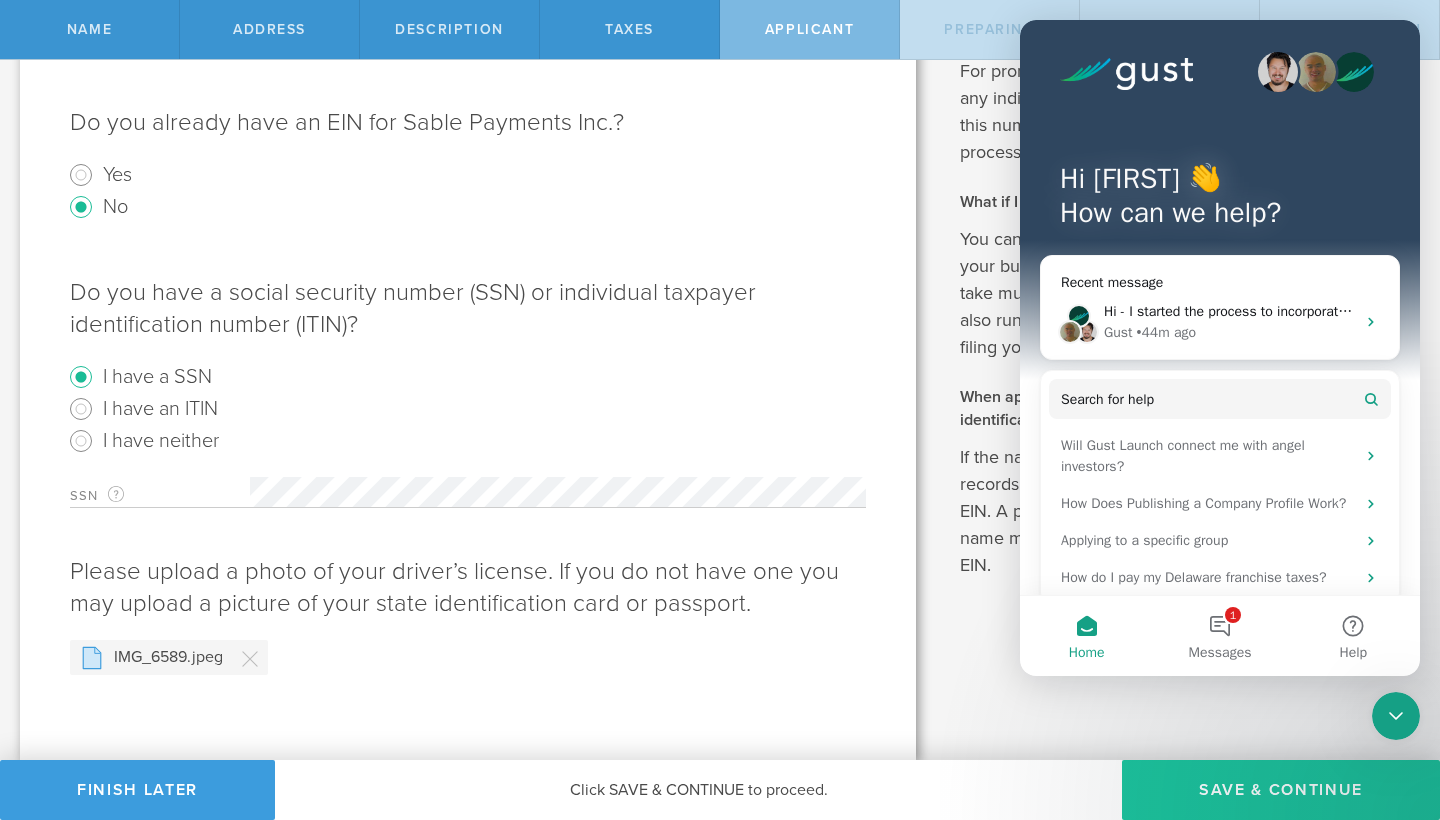 type on "([PHONE_AREA]) [PHONE_PREFIX]" 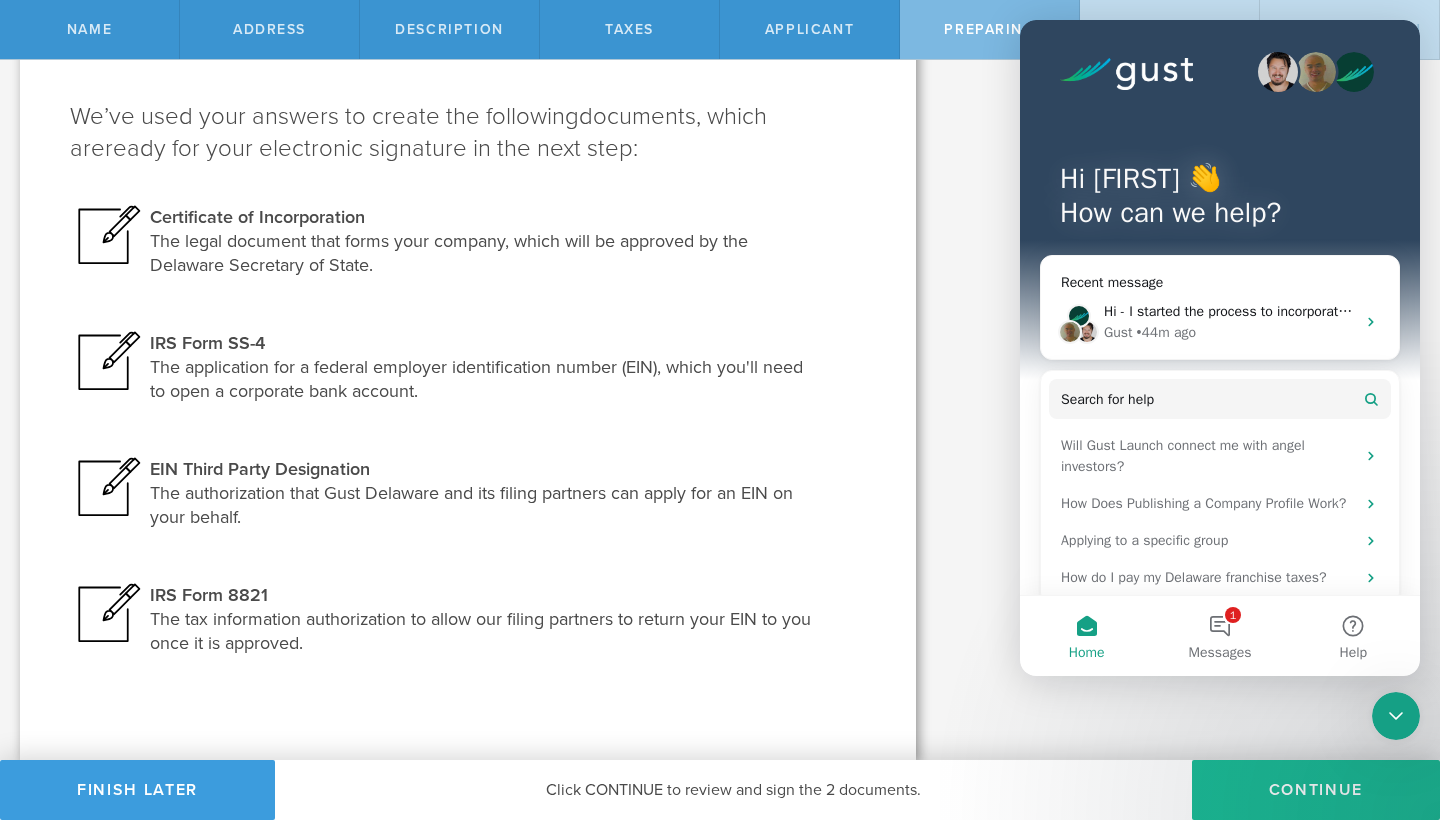 scroll, scrollTop: 214, scrollLeft: 0, axis: vertical 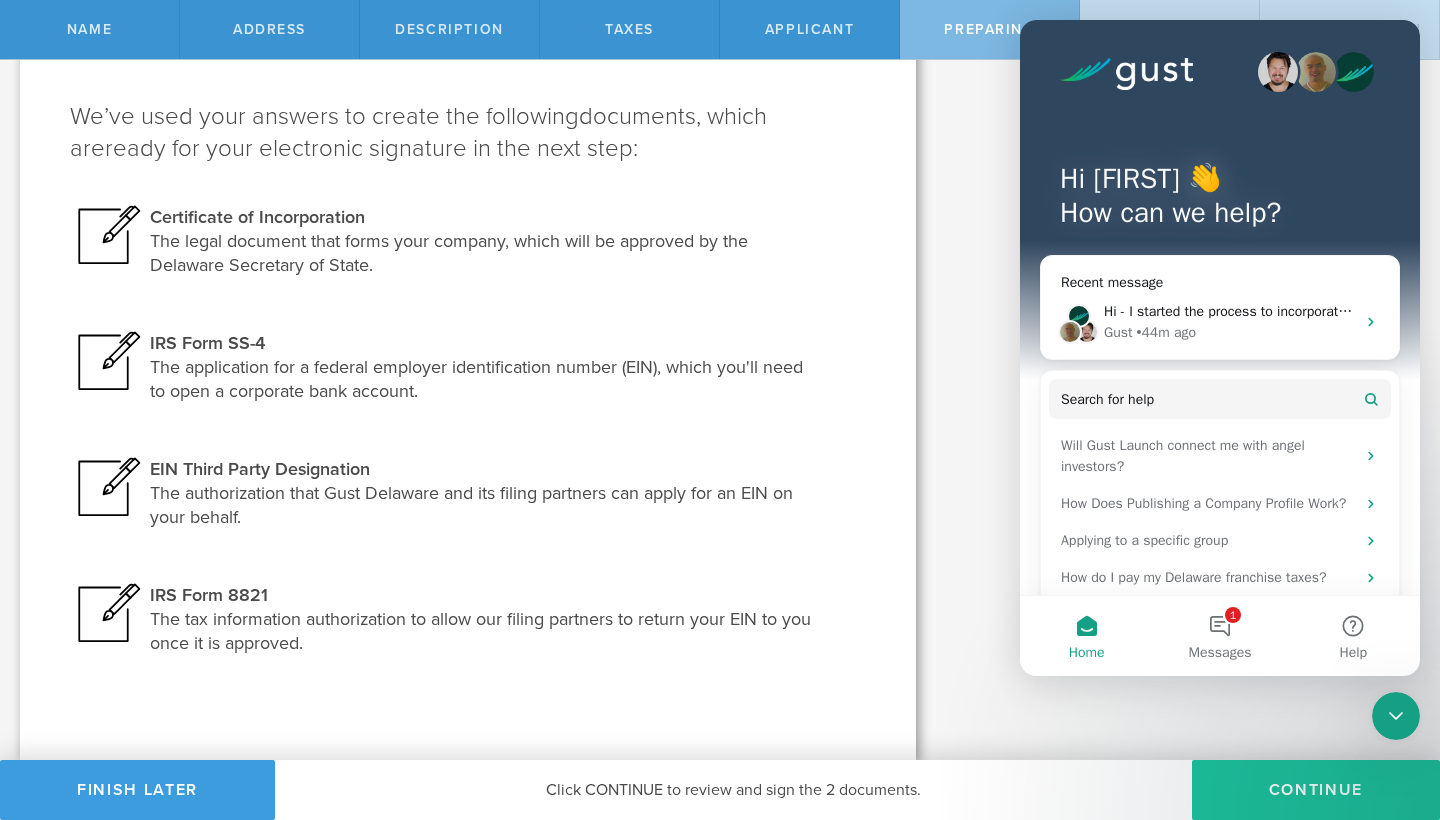 click on "Continue" at bounding box center [1316, 790] 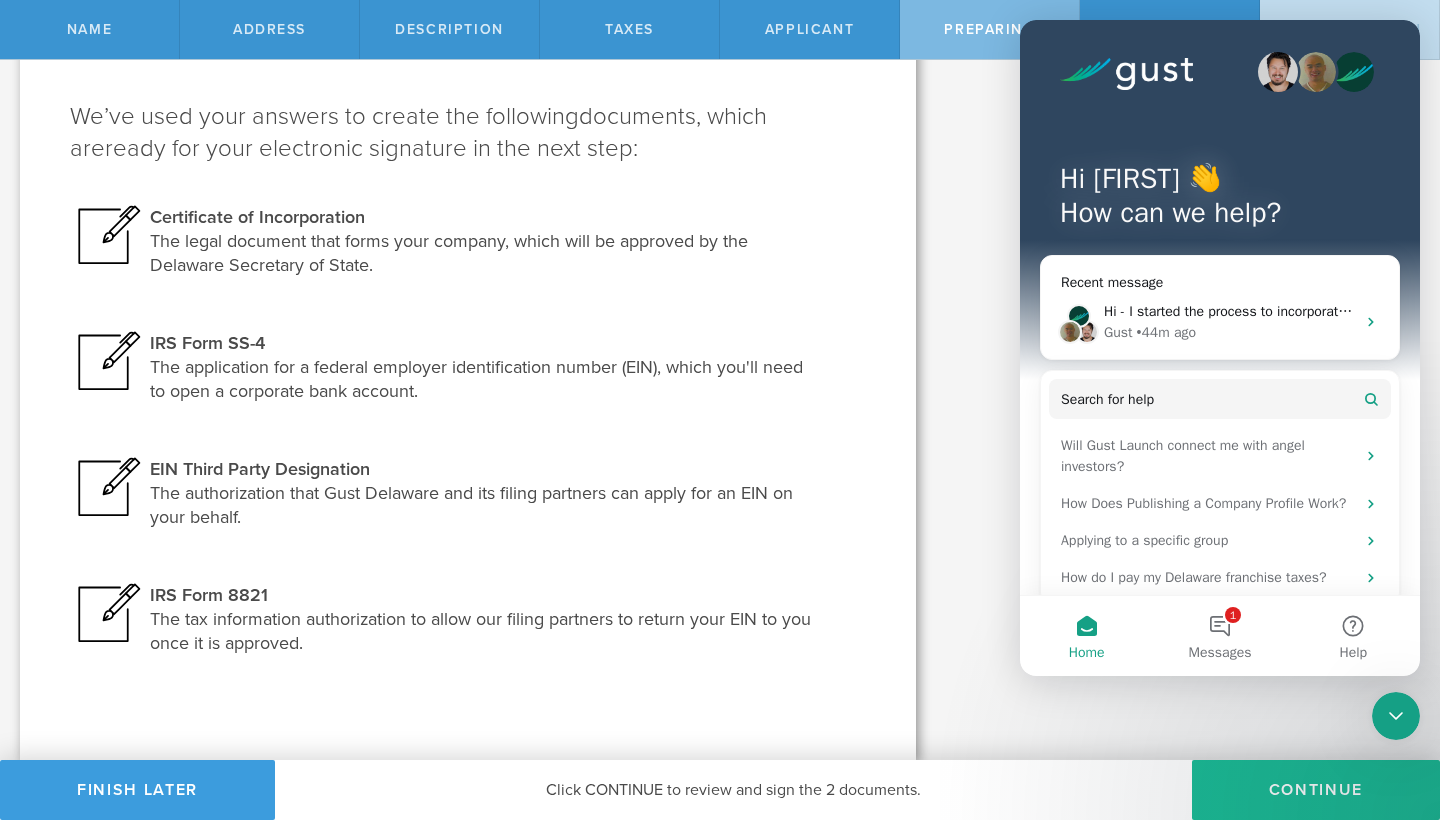 scroll, scrollTop: 0, scrollLeft: 0, axis: both 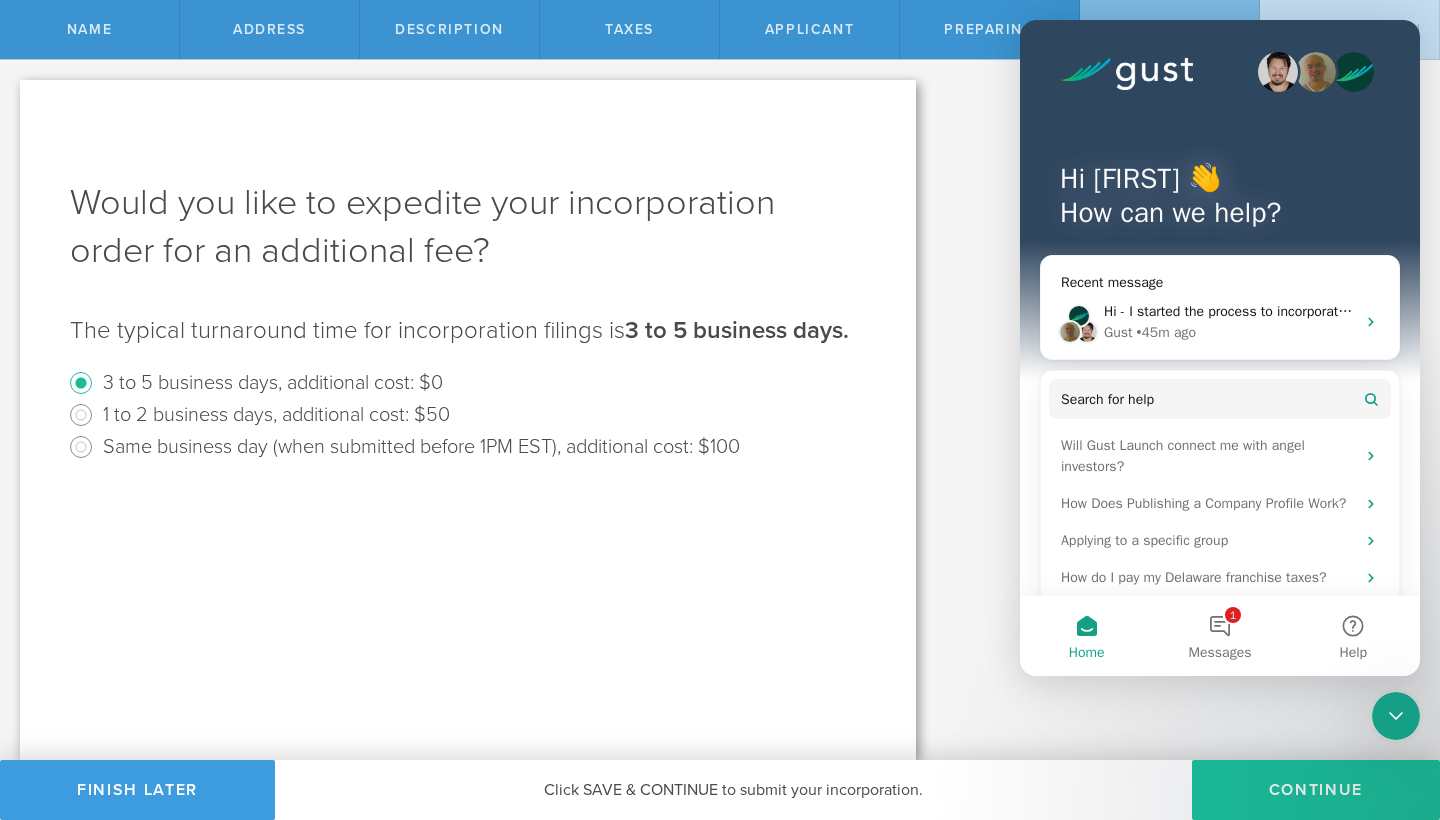 click on "Continue" at bounding box center (1316, 790) 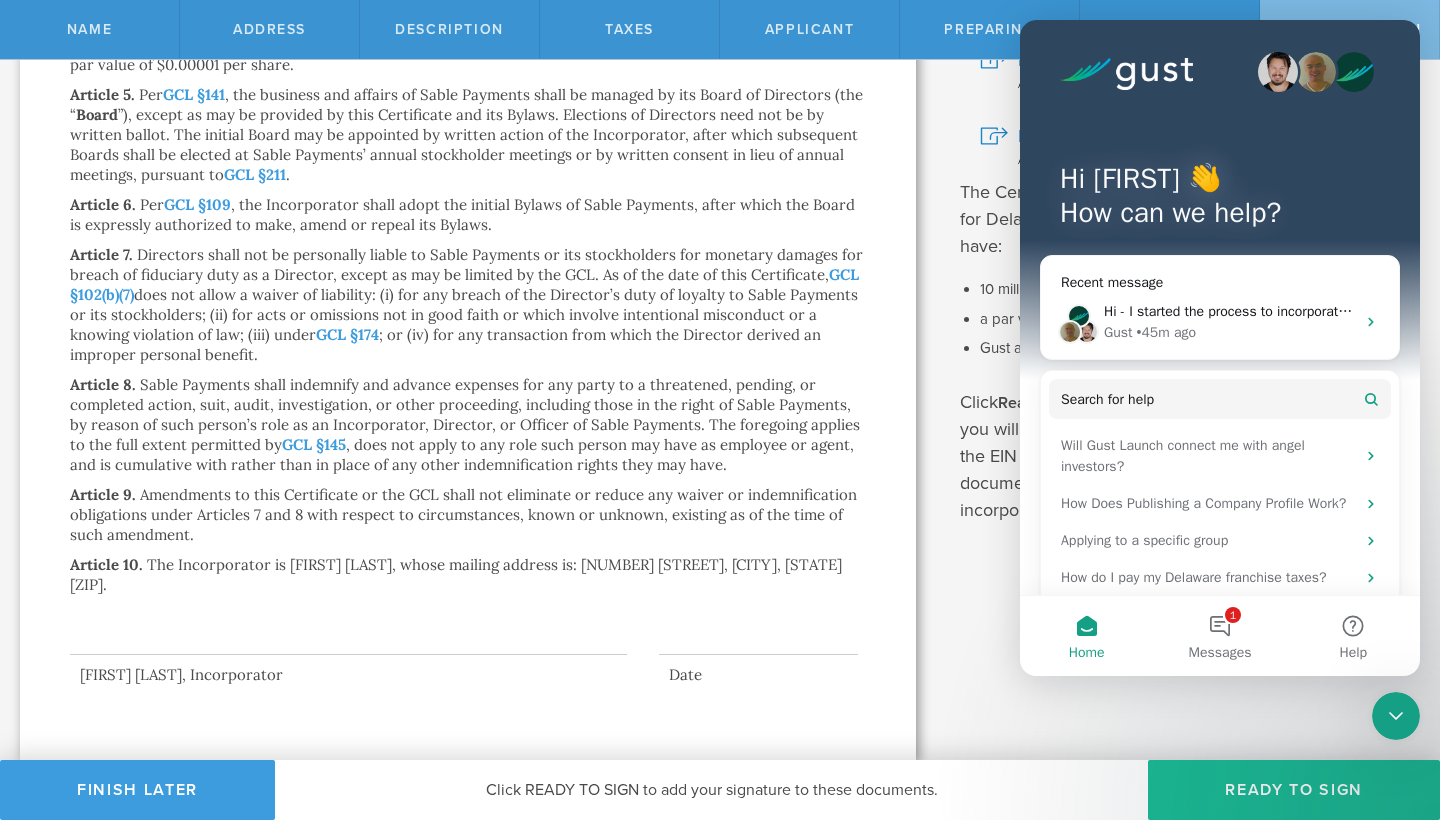 scroll, scrollTop: 321, scrollLeft: 0, axis: vertical 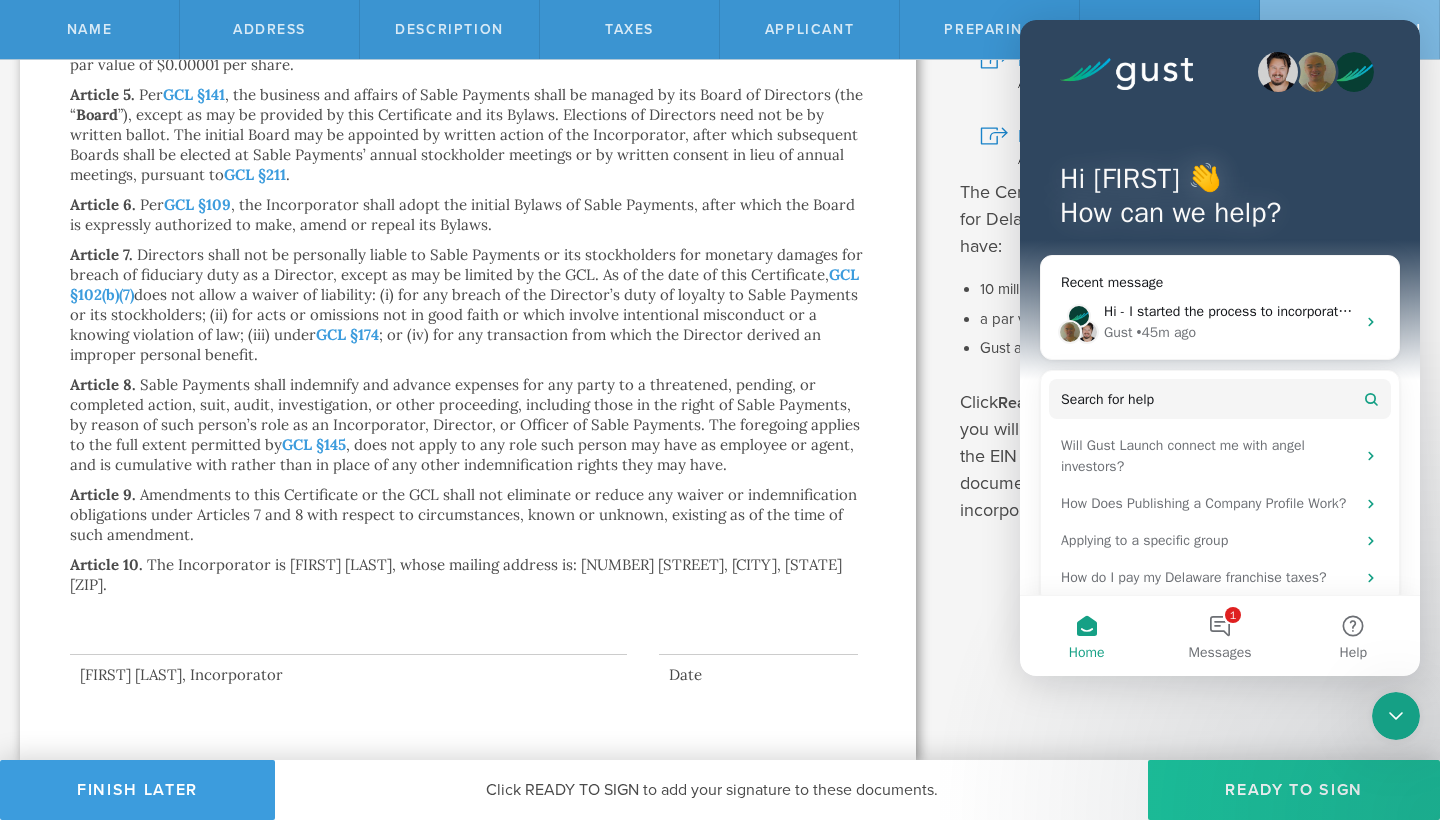 click on "Ready to Sign" at bounding box center (1294, 790) 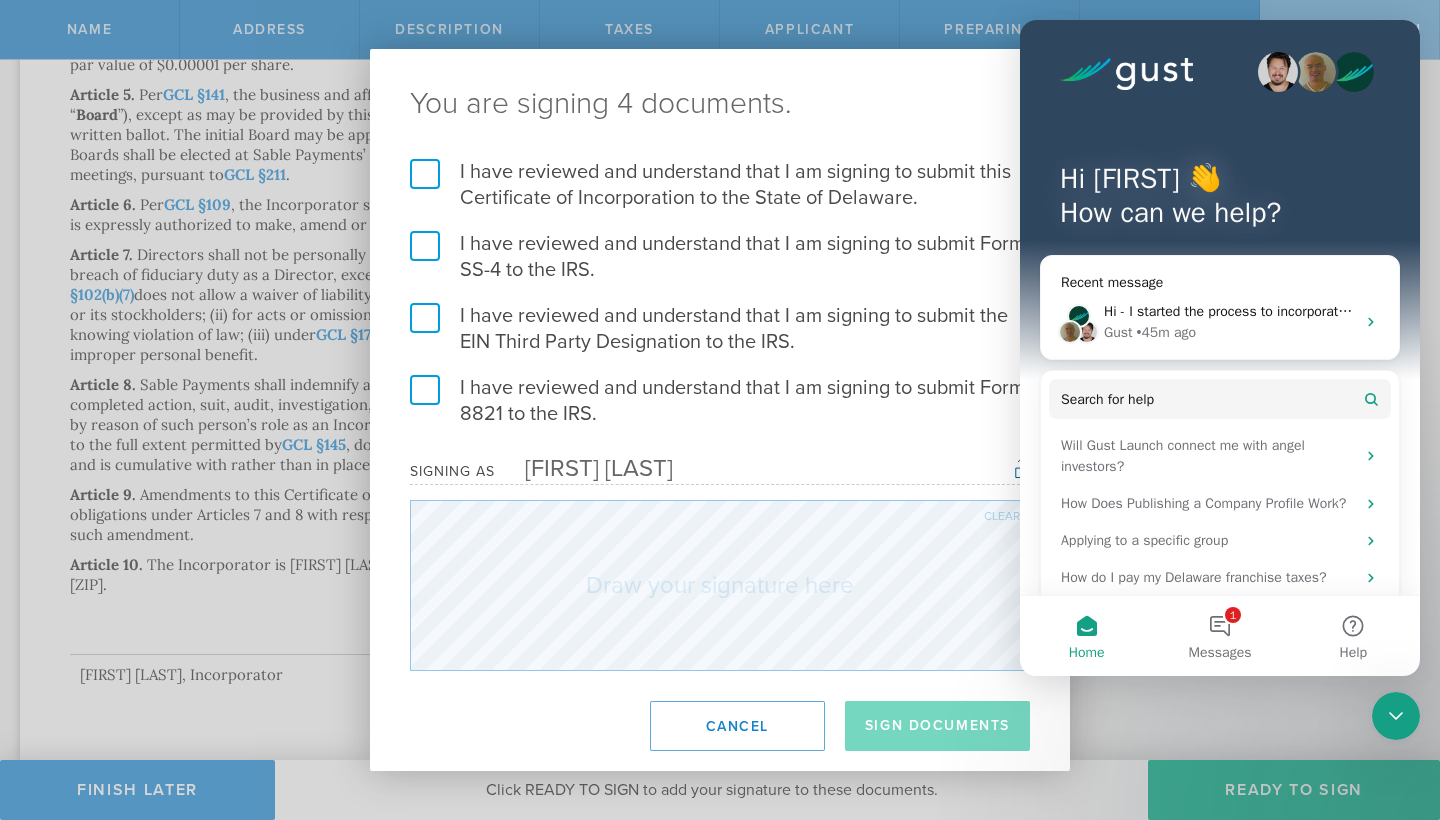 click on "I have reviewed and understand that I am signing to submit this Certificate of Incorporation to the State of Delaware." at bounding box center [720, 185] 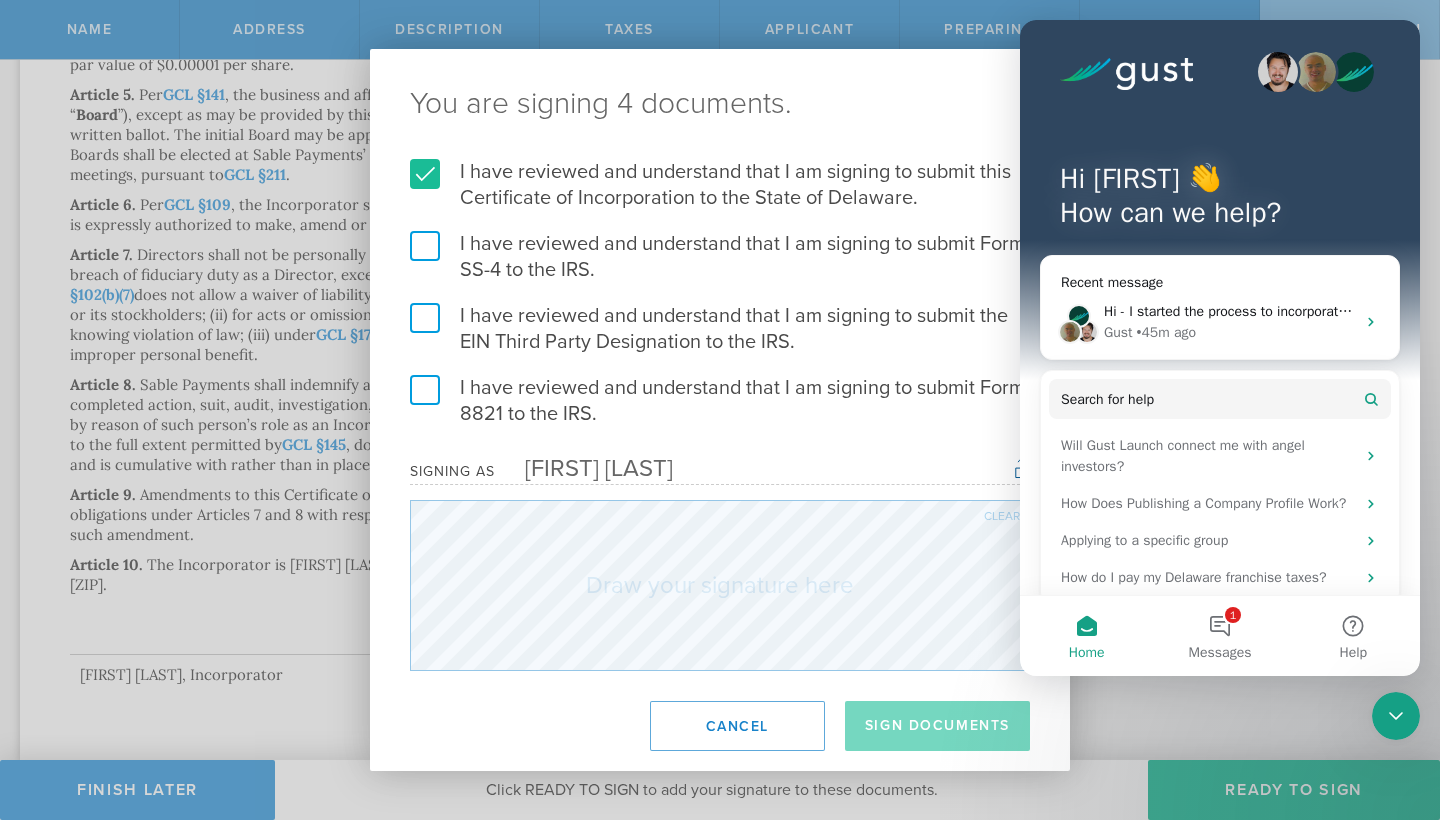 click on "I have reviewed and understand that I am signing to submit Form SS-4 to the IRS." at bounding box center (720, 257) 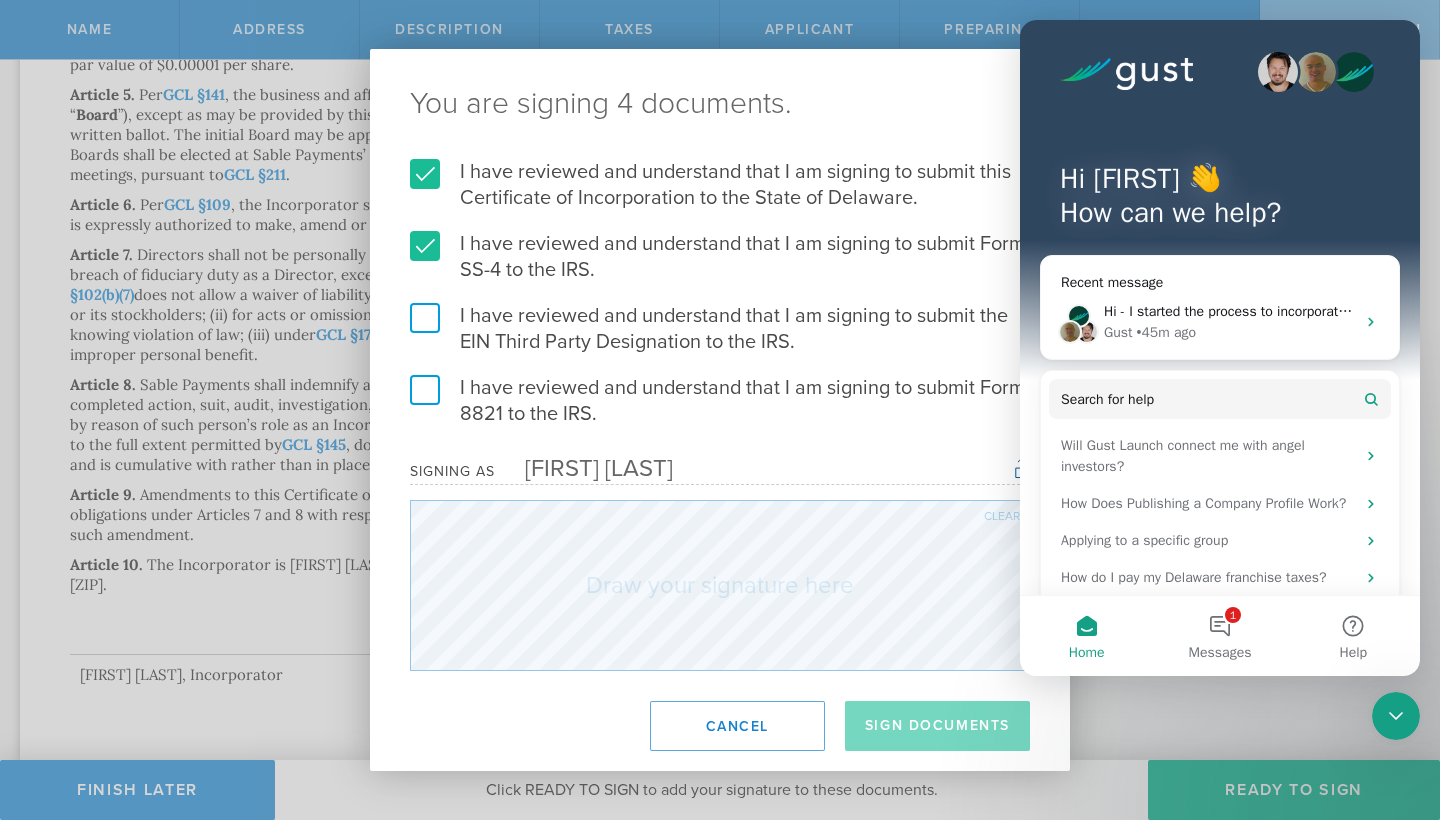 click on "I have reviewed and understand that I am signing to submit the EIN Third Party Designation to the IRS." at bounding box center (720, 329) 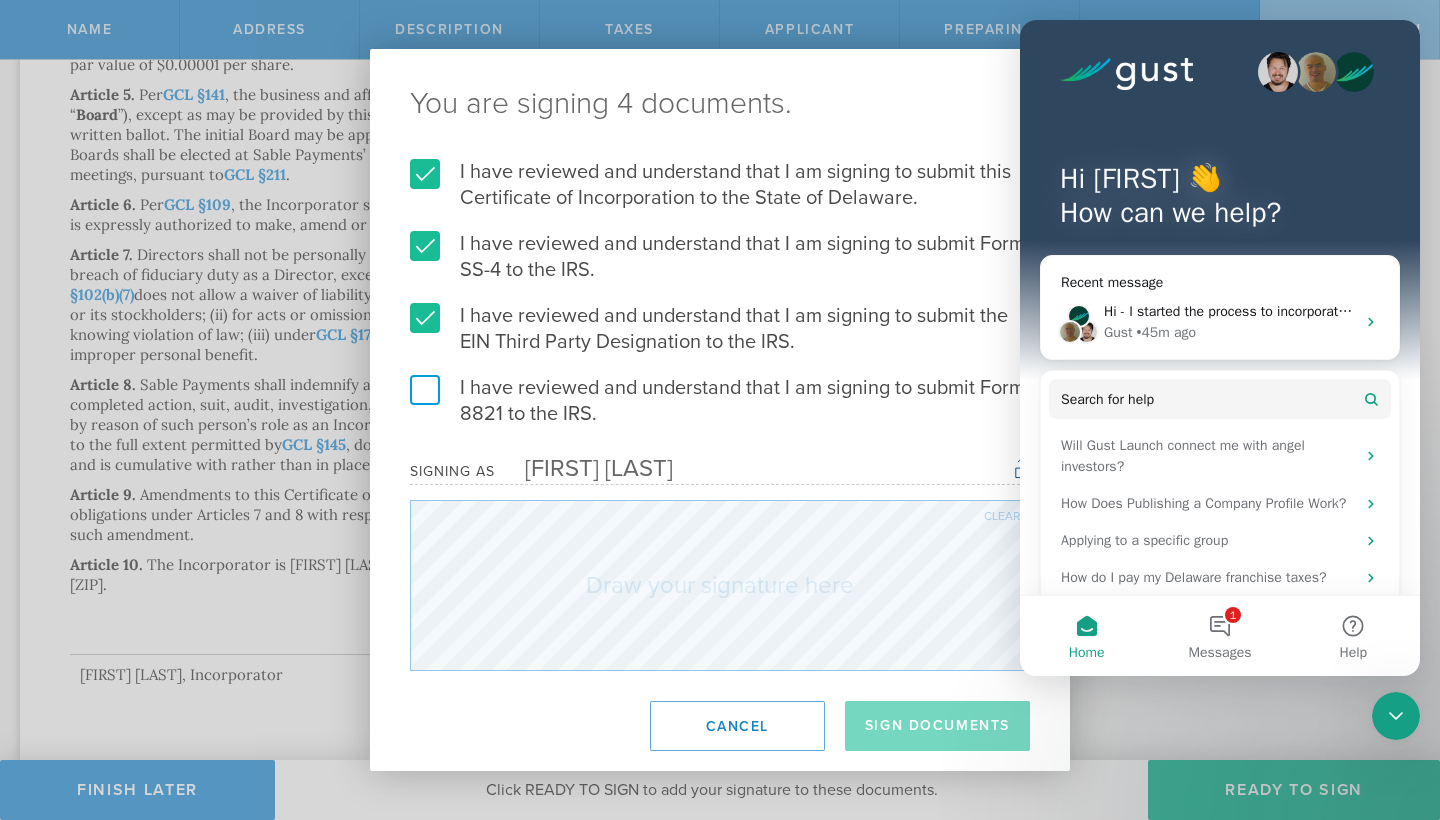 click on "I have reviewed and understand that I am signing to submit Form 8821 to the IRS." at bounding box center [720, 401] 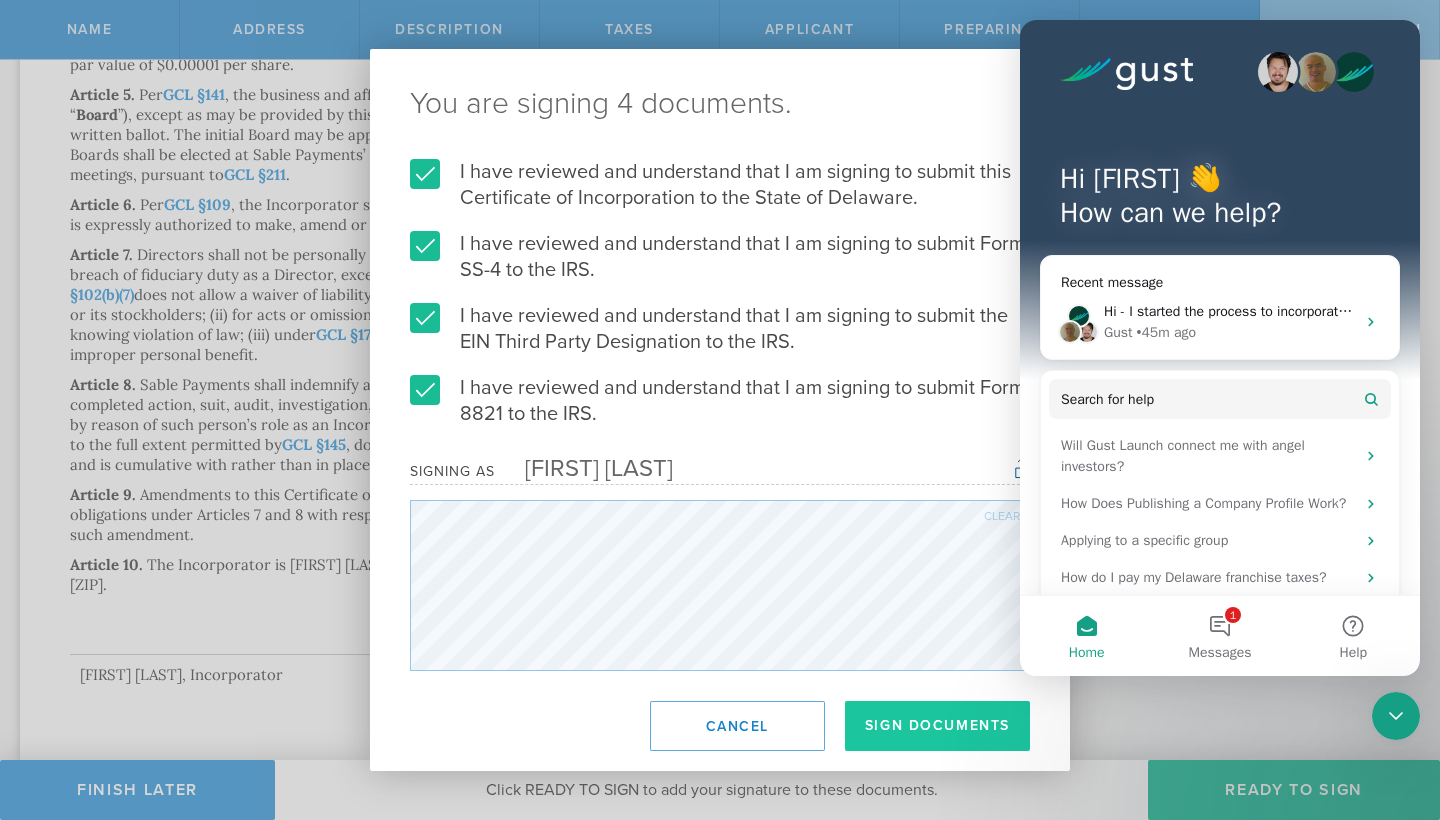 click on "Sign Documents" at bounding box center (937, 726) 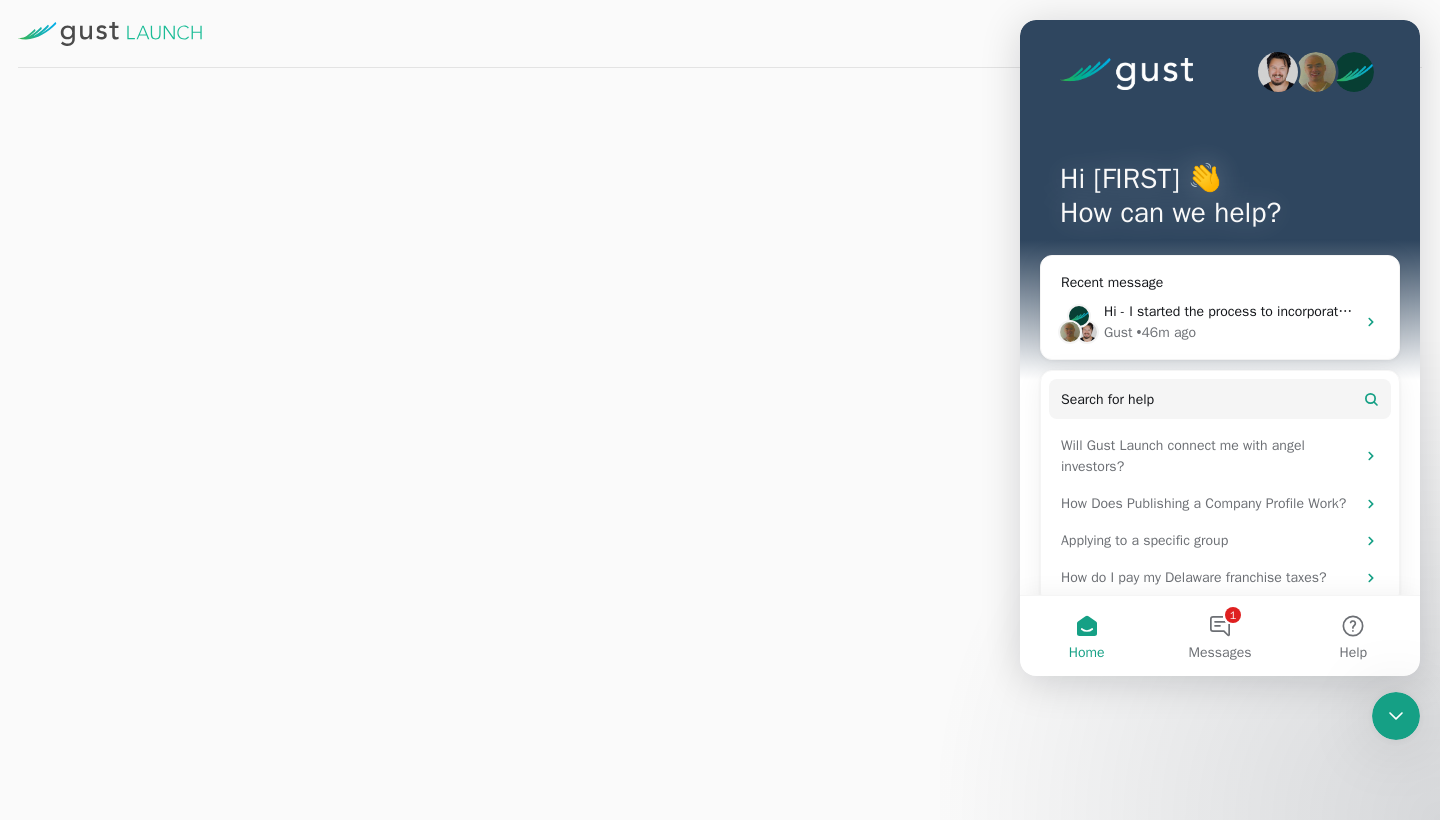click on "Delaware Registration Establish Governance First Action by the Board Establish Ownership Success! Your documents were submitted. We’re now working with Delaware to process the request. We’ve emailed your signed documents to  [EMAIL] , and you should expect an update from us within 3 business days. Once Delaware confirms your registration then we will process your EIN application on your behalf, and the next step of the incorporation process will be ready for you to complete. Until then, venture forward!" at bounding box center [720, 410] 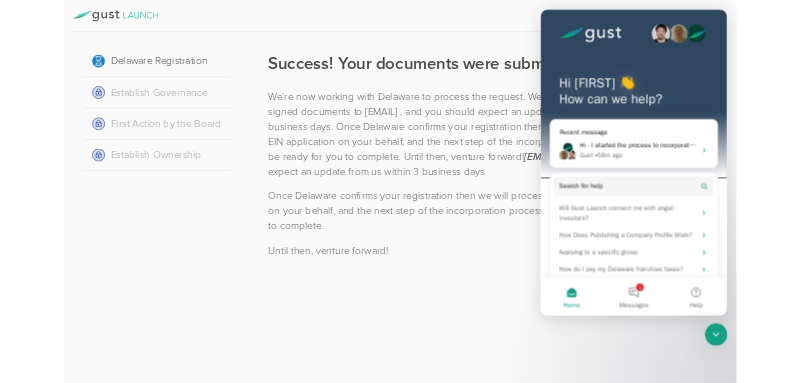 scroll, scrollTop: 0, scrollLeft: 0, axis: both 